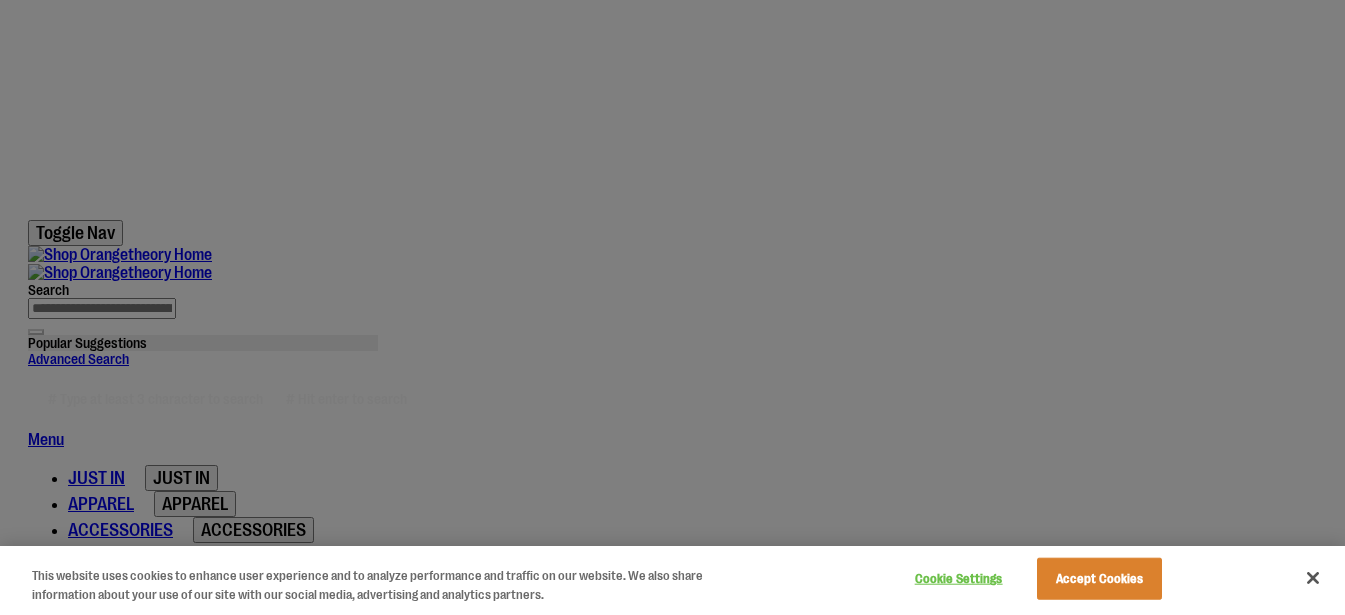 scroll, scrollTop: 141, scrollLeft: 0, axis: vertical 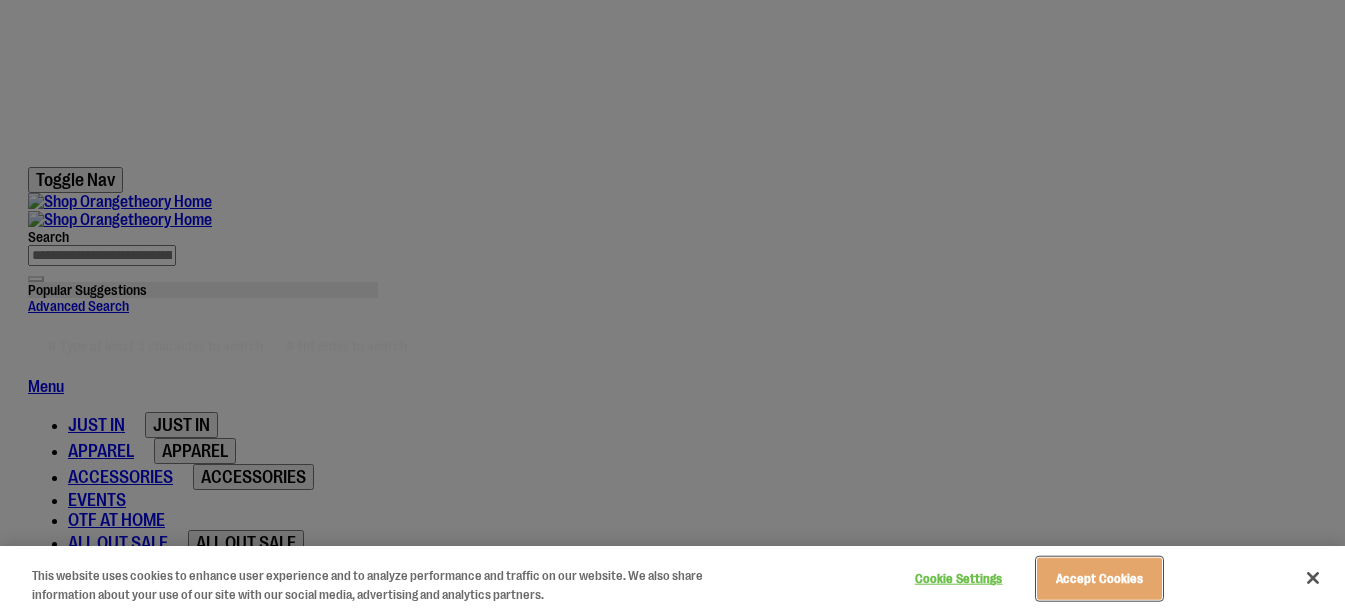 click on "Accept Cookies" at bounding box center (1099, 579) 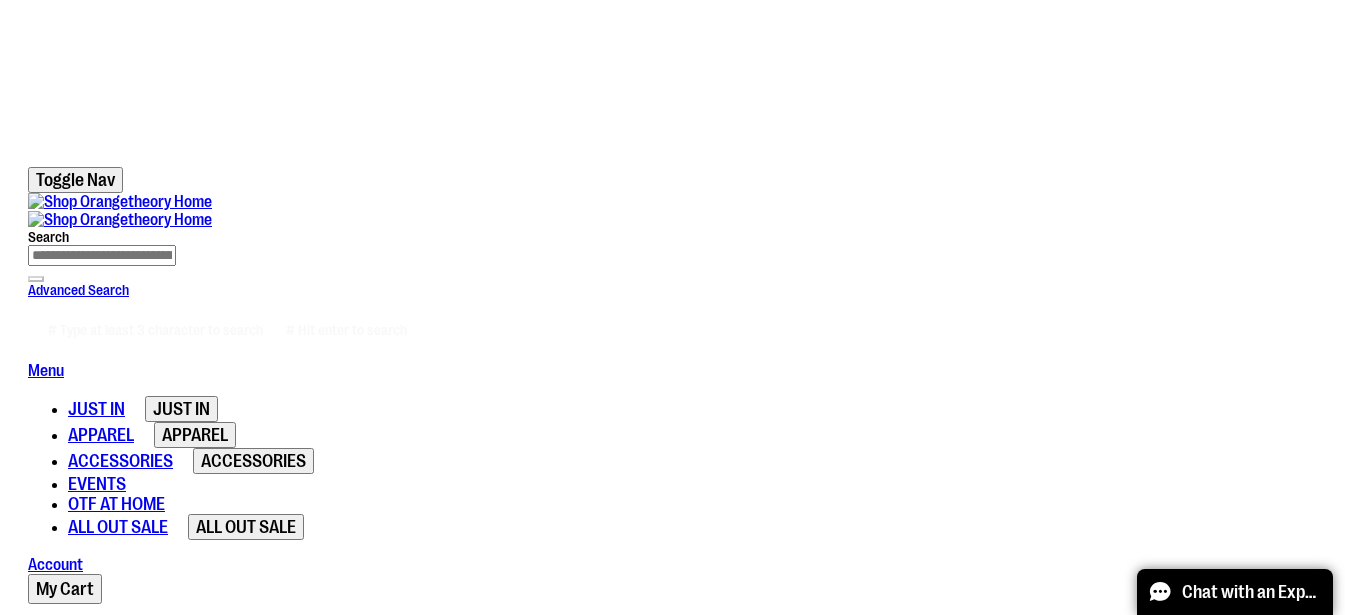 scroll, scrollTop: 0, scrollLeft: 0, axis: both 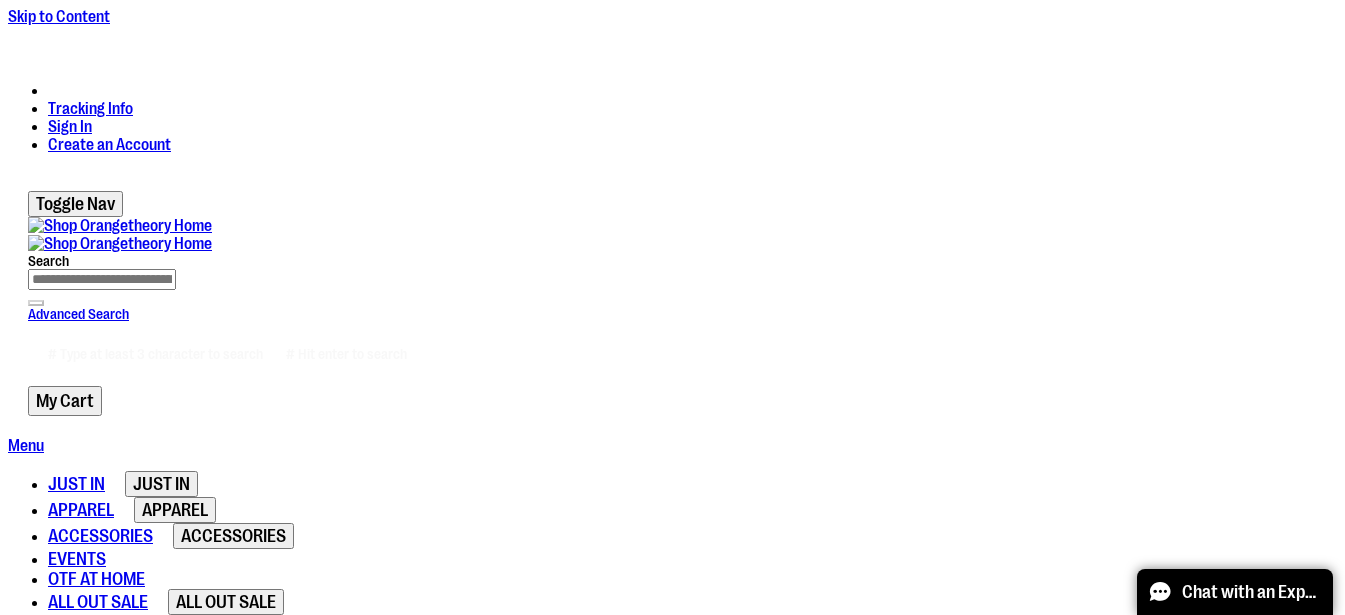click on "Sign In" at bounding box center (70, 127) 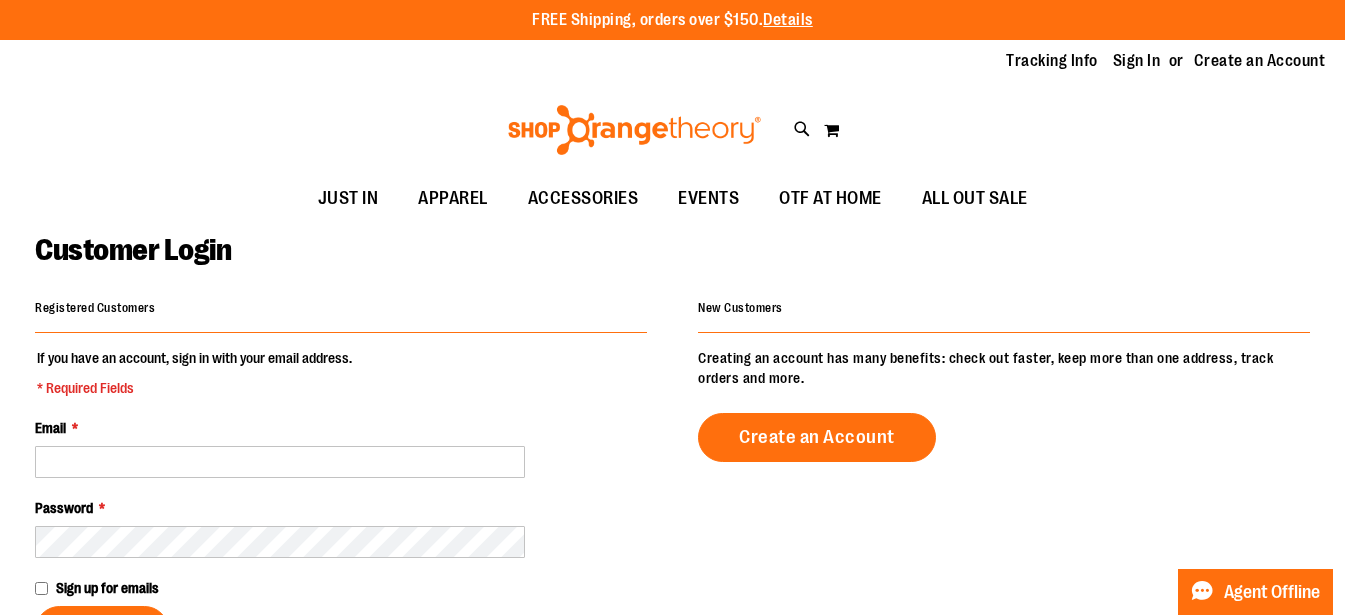 scroll, scrollTop: 0, scrollLeft: 0, axis: both 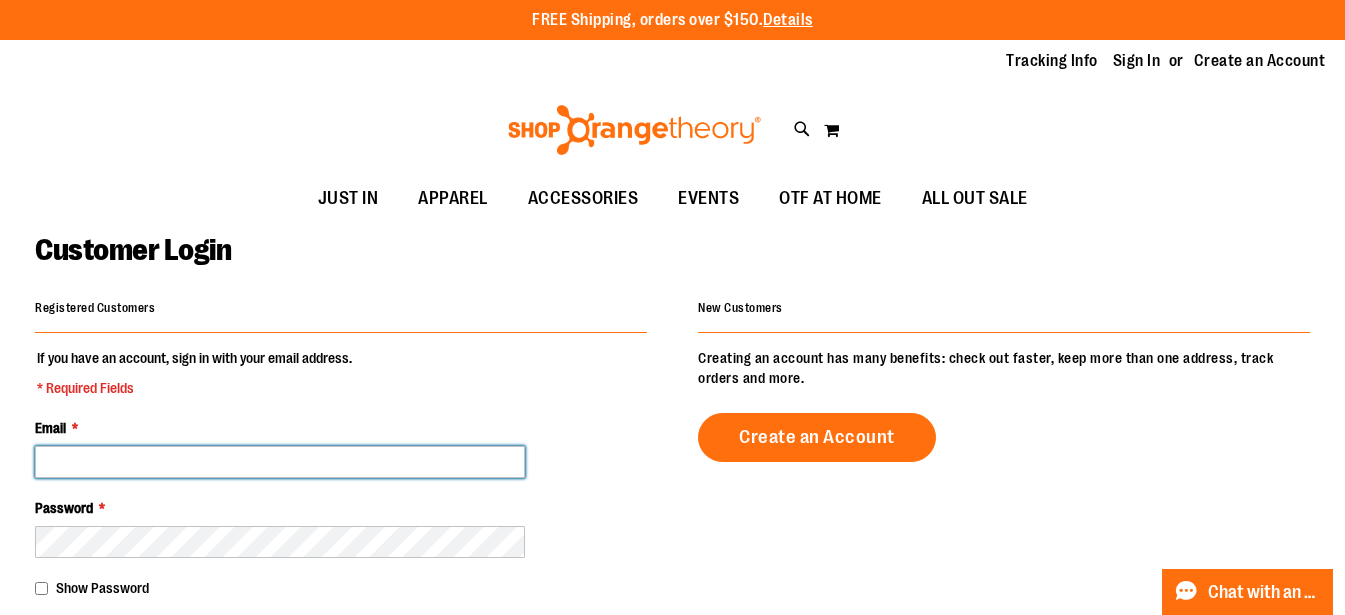 click on "Email *" at bounding box center (280, 462) 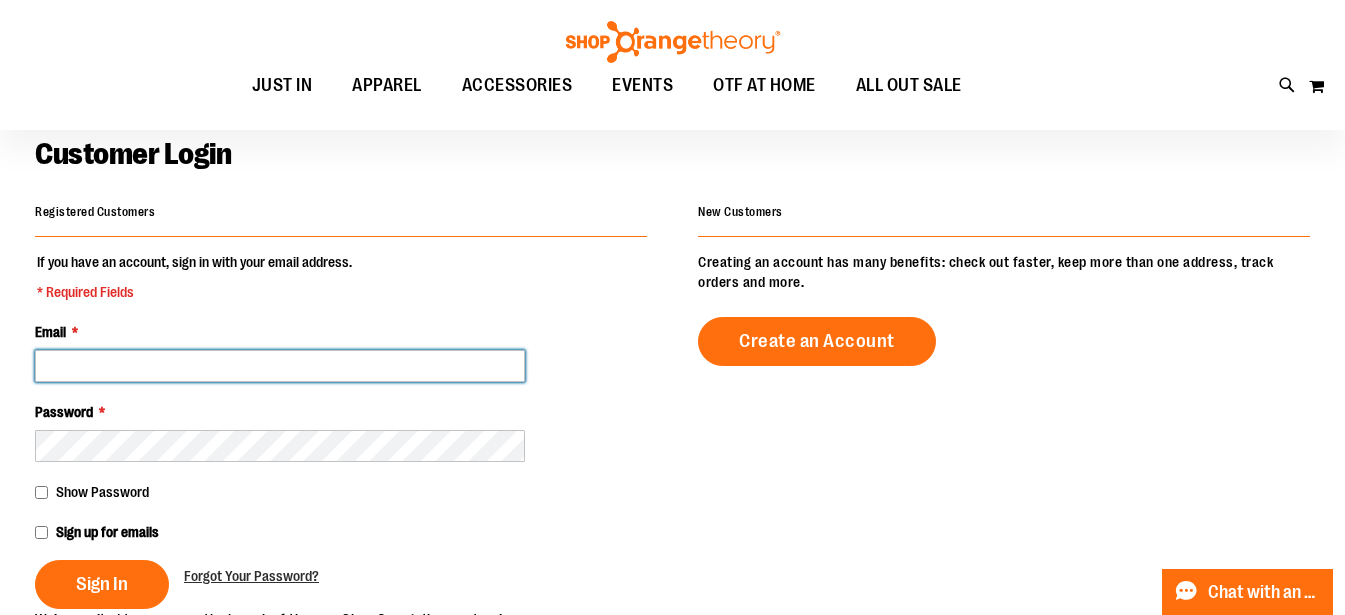scroll, scrollTop: 102, scrollLeft: 0, axis: vertical 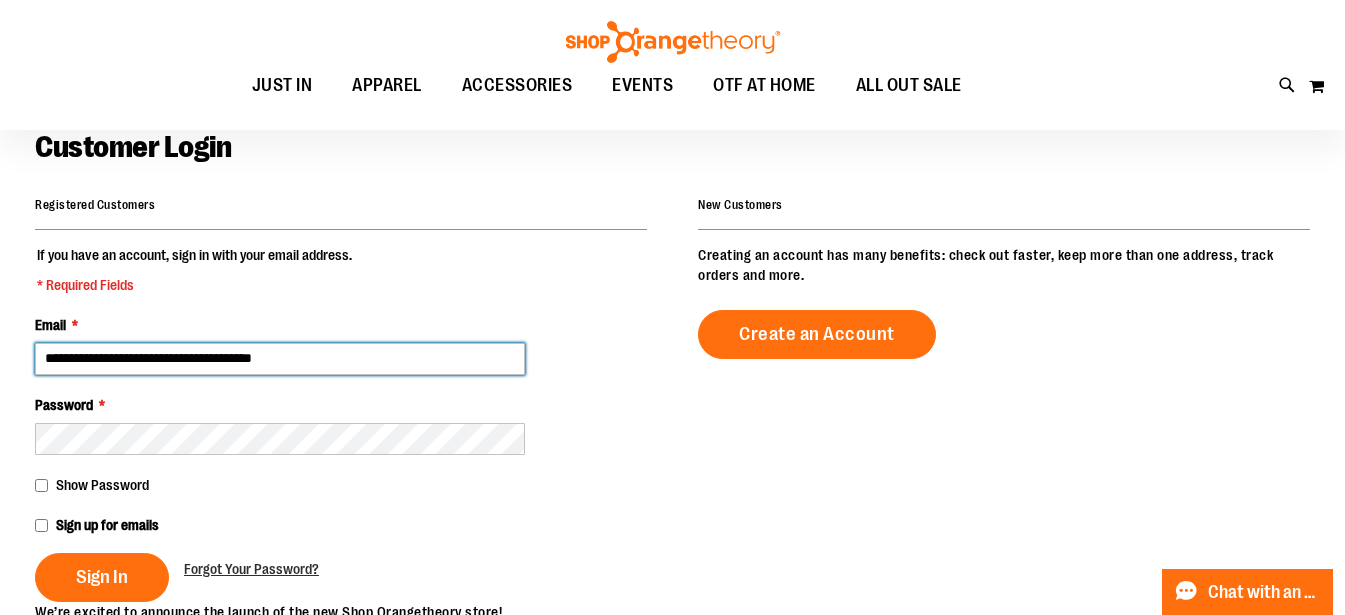 type on "**********" 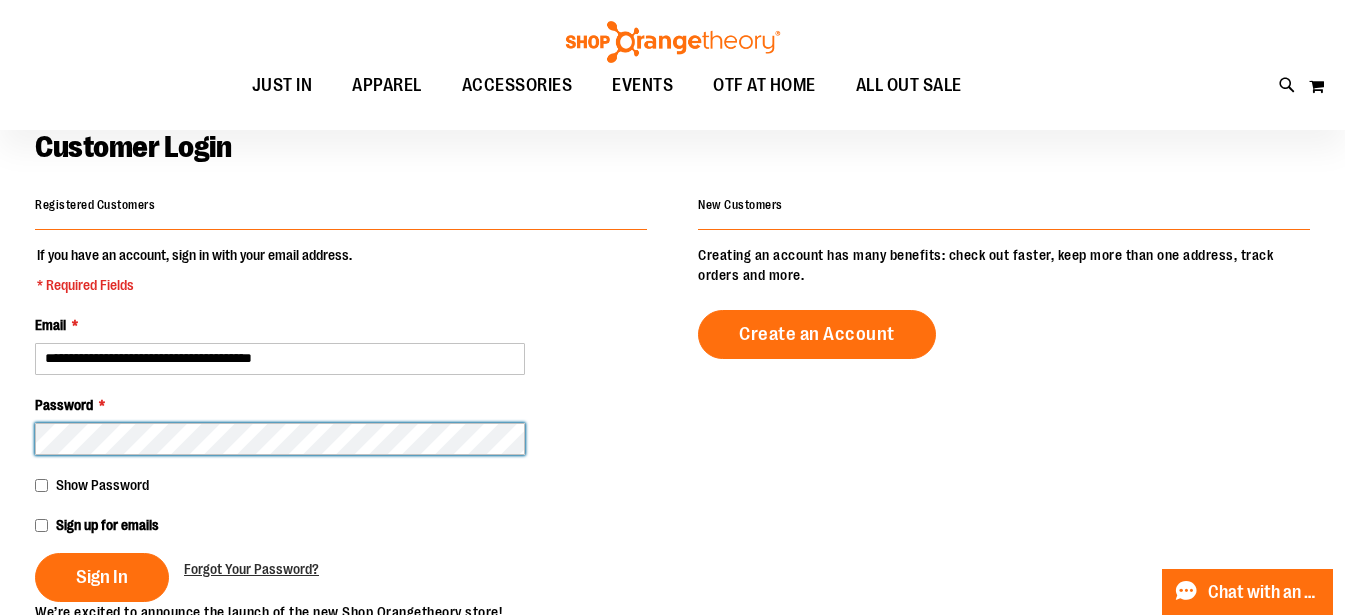 click on "Sign In" at bounding box center (102, 577) 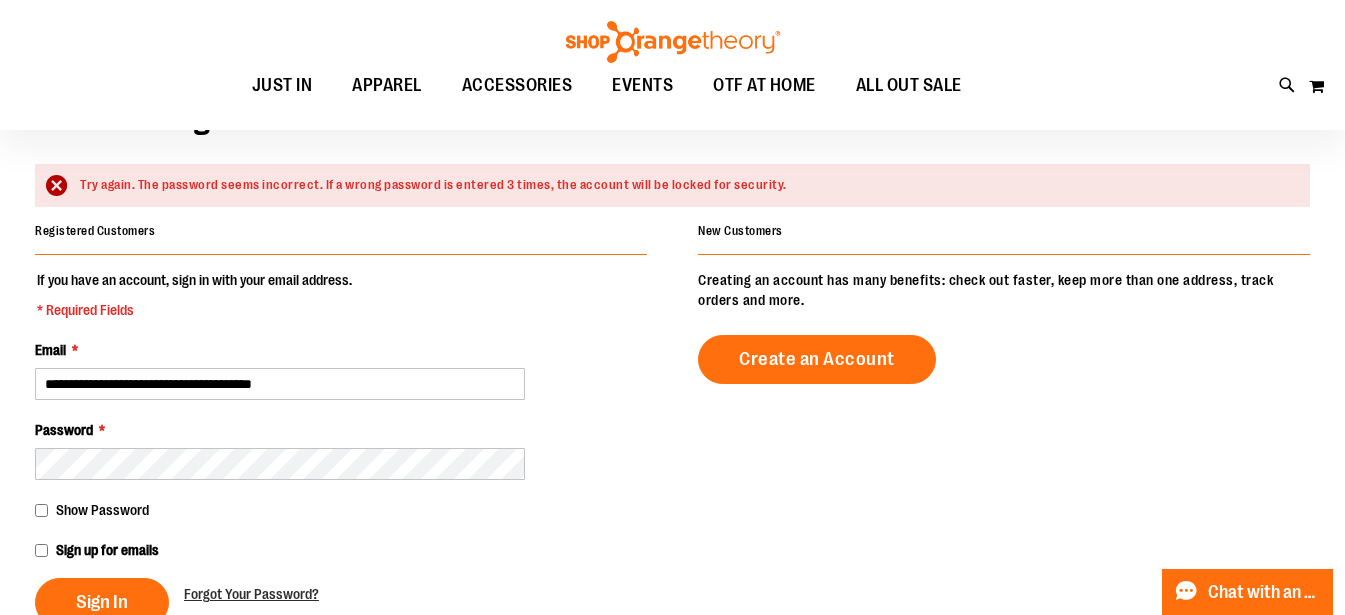 scroll, scrollTop: 145, scrollLeft: 0, axis: vertical 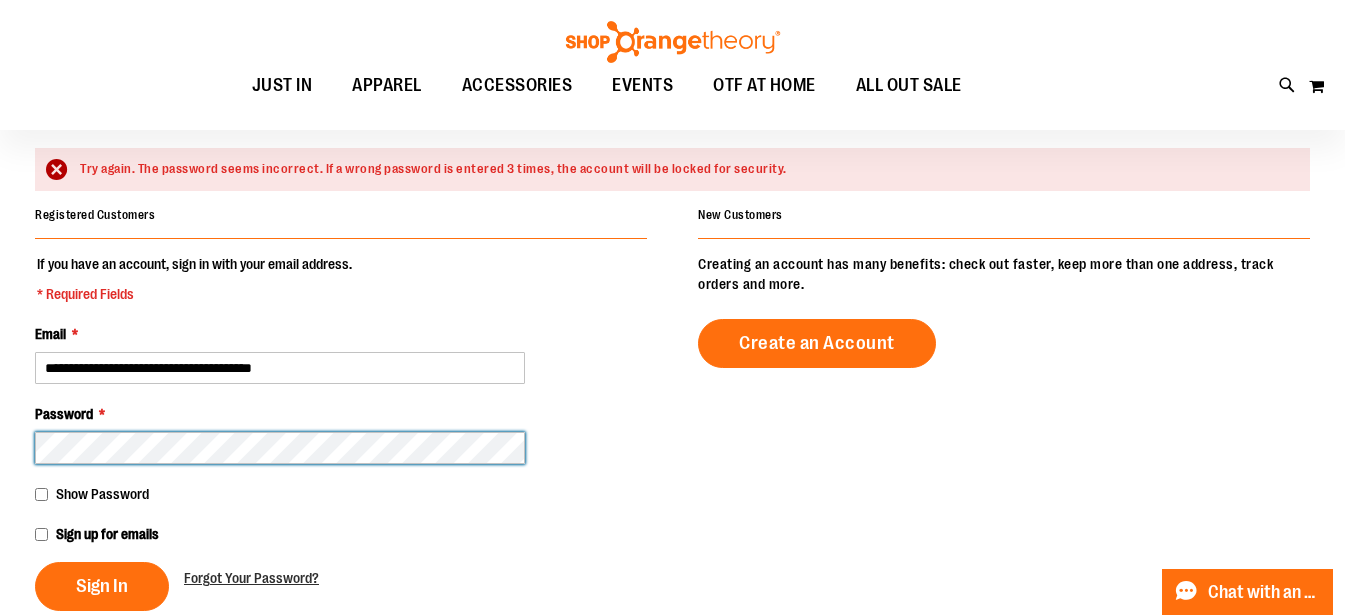 click on "Sign In" at bounding box center (102, 586) 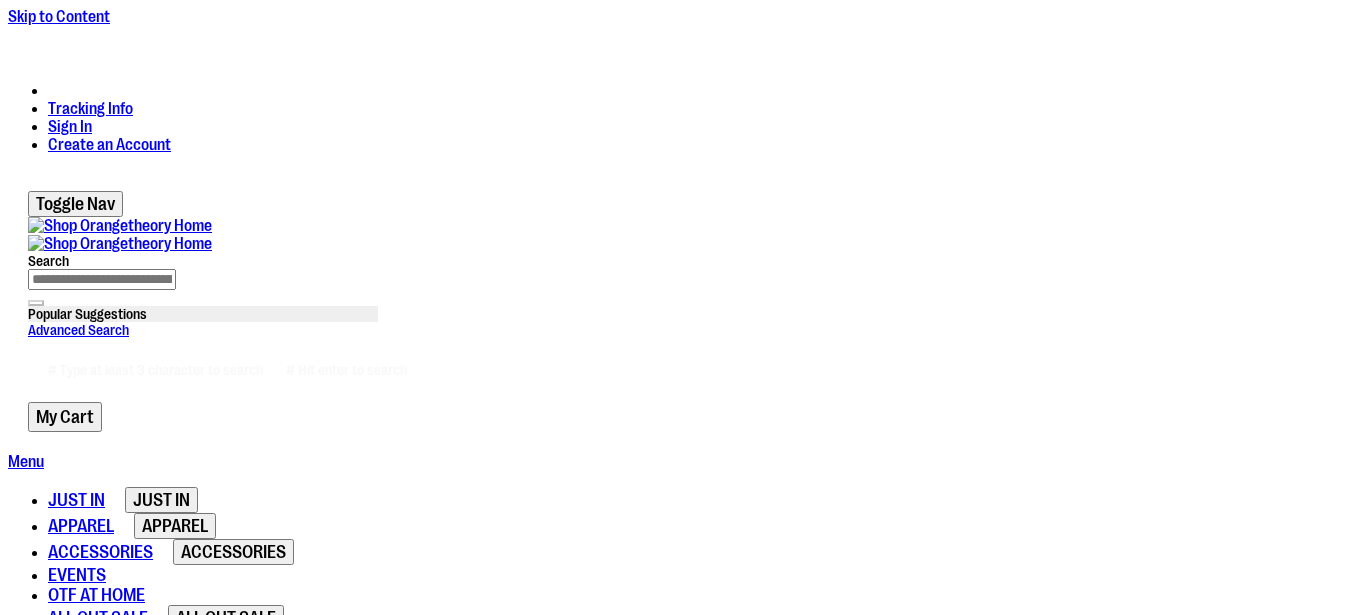 scroll, scrollTop: 0, scrollLeft: 0, axis: both 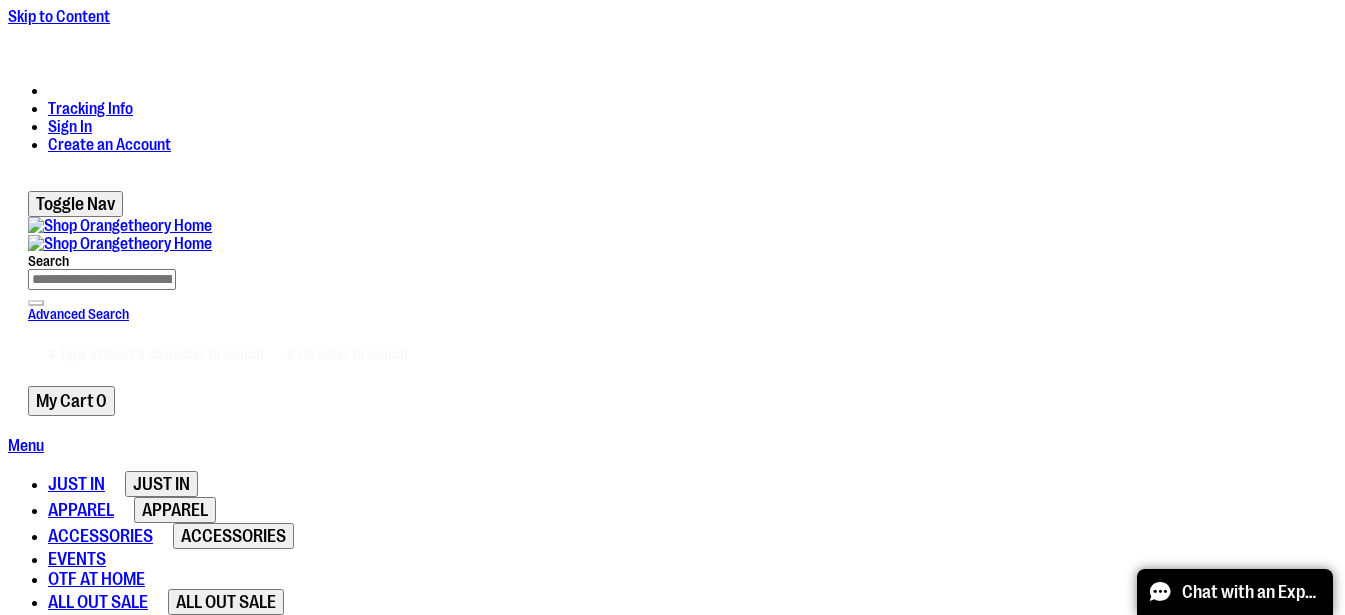 click on "Sign In" at bounding box center (91, 974) 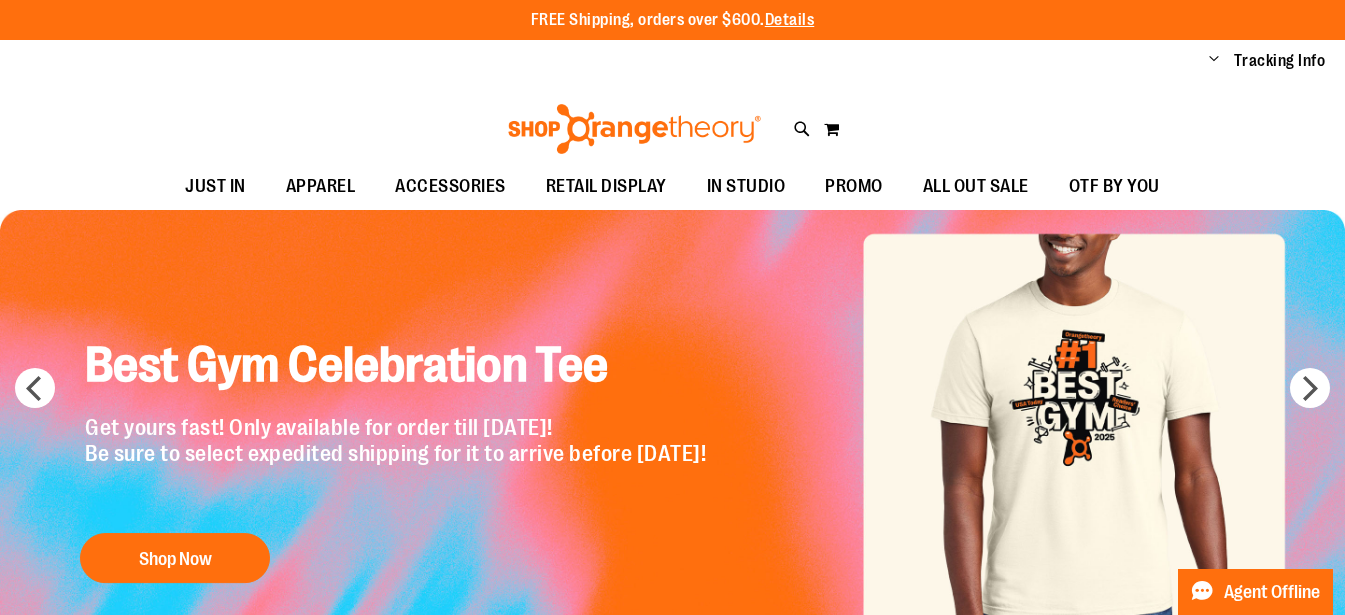 scroll, scrollTop: 0, scrollLeft: 0, axis: both 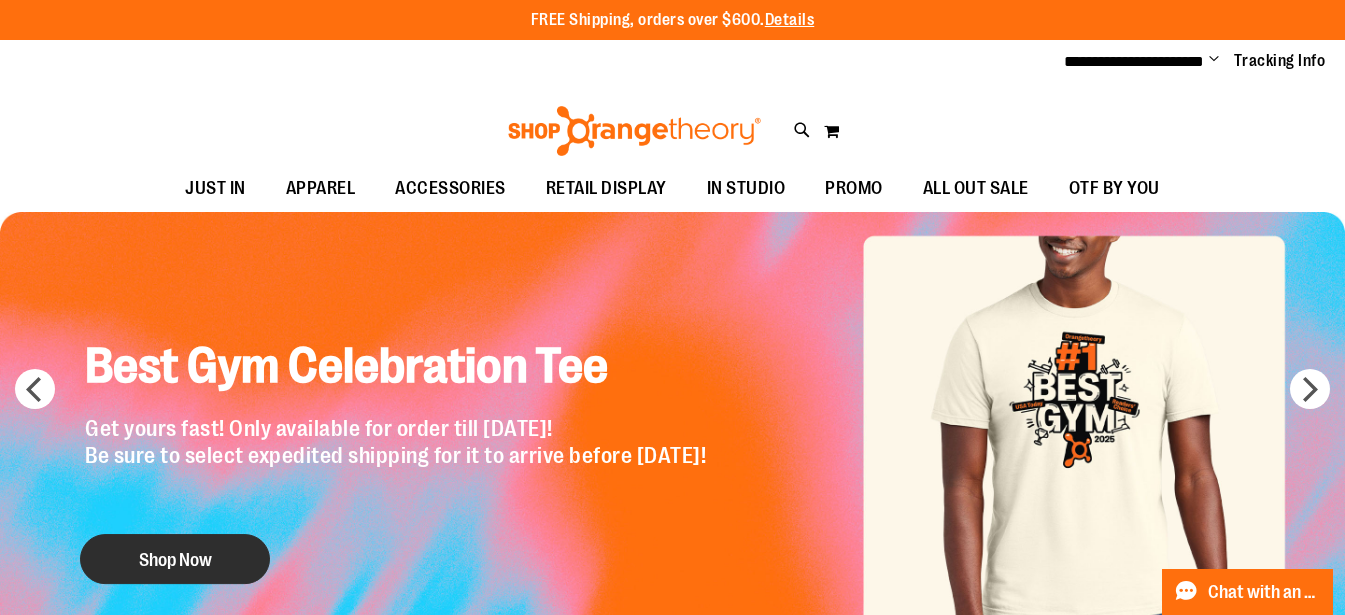click on "Shop Now" at bounding box center [175, 559] 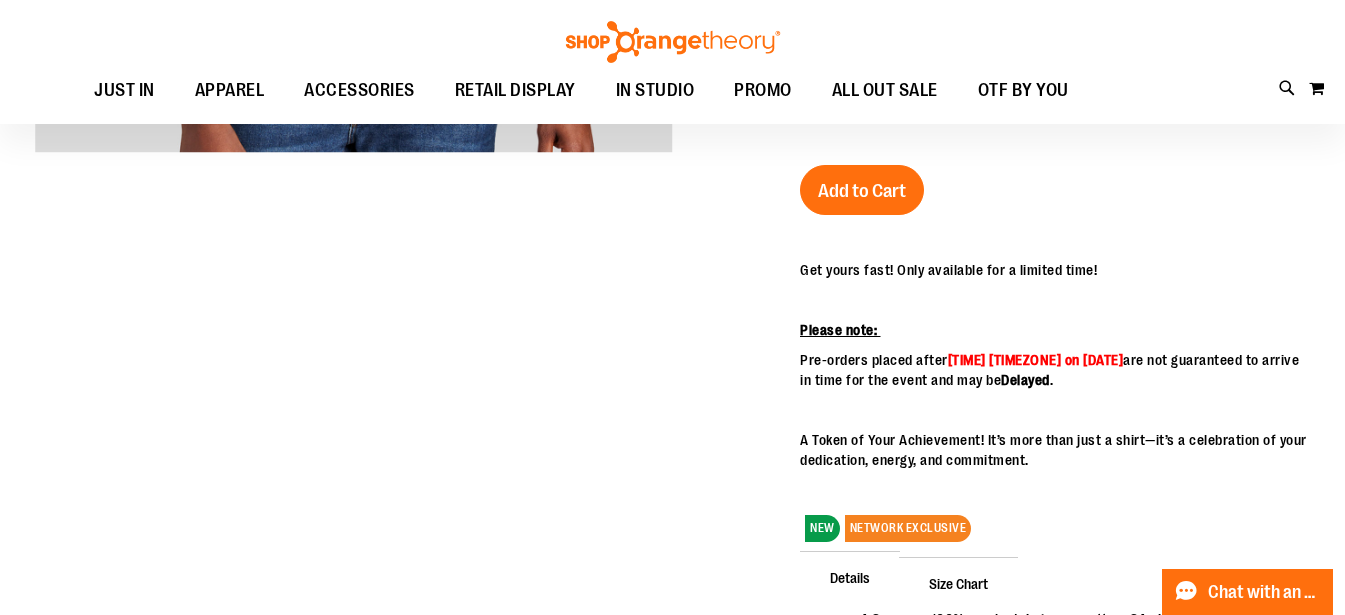scroll, scrollTop: 0, scrollLeft: 0, axis: both 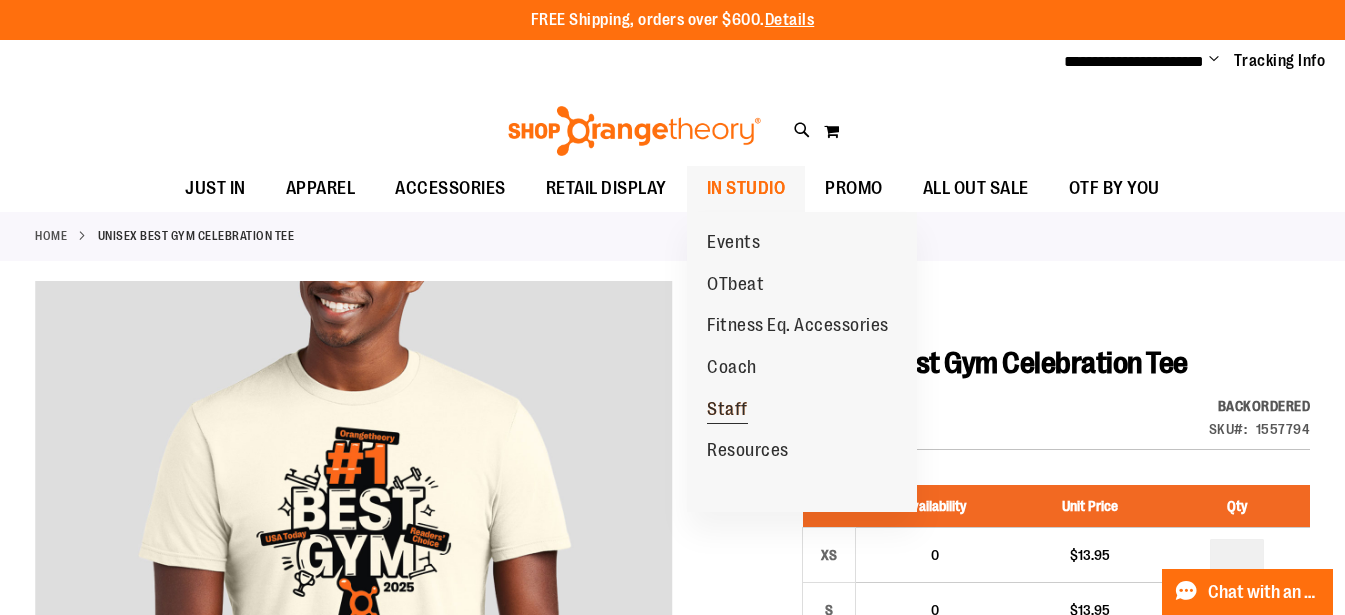click on "Staff" at bounding box center [727, 411] 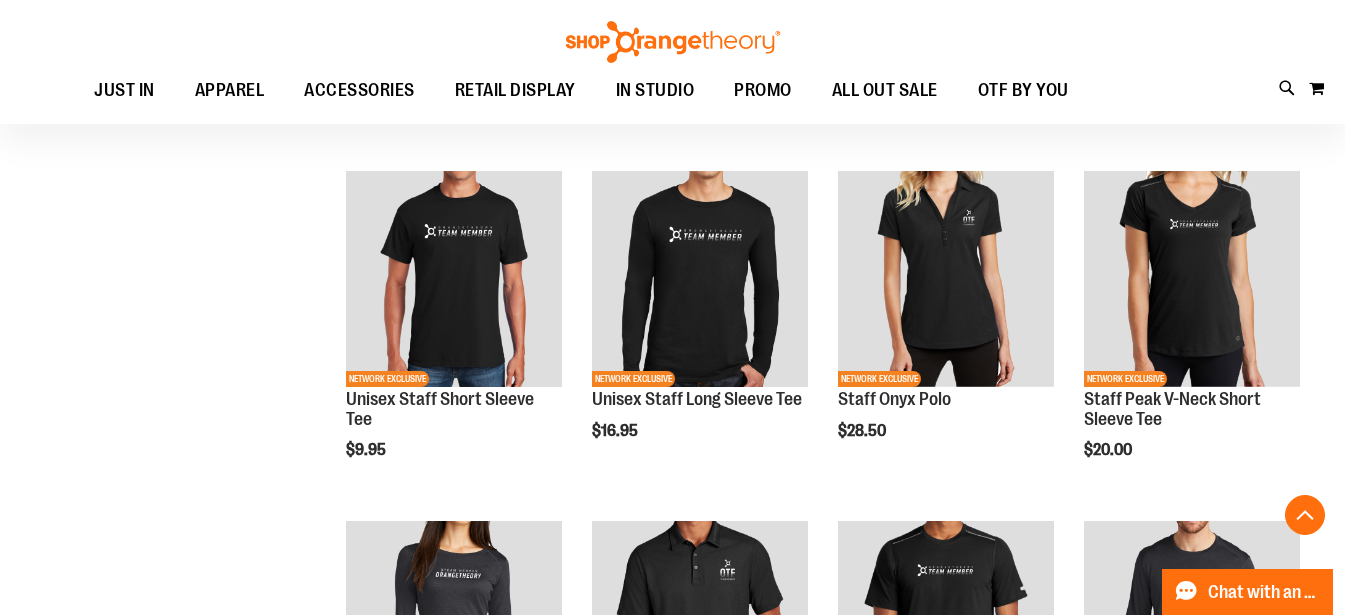 scroll, scrollTop: 577, scrollLeft: 0, axis: vertical 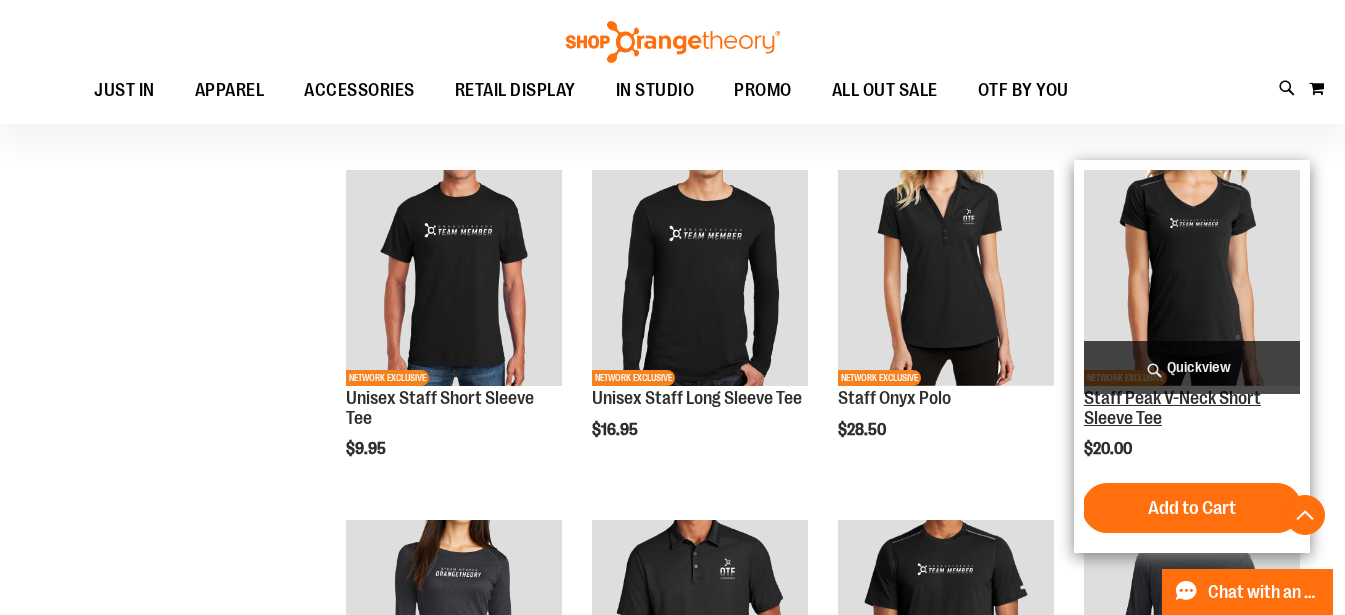click on "Staff Peak V-Neck Short Sleeve Tee" at bounding box center [1172, 408] 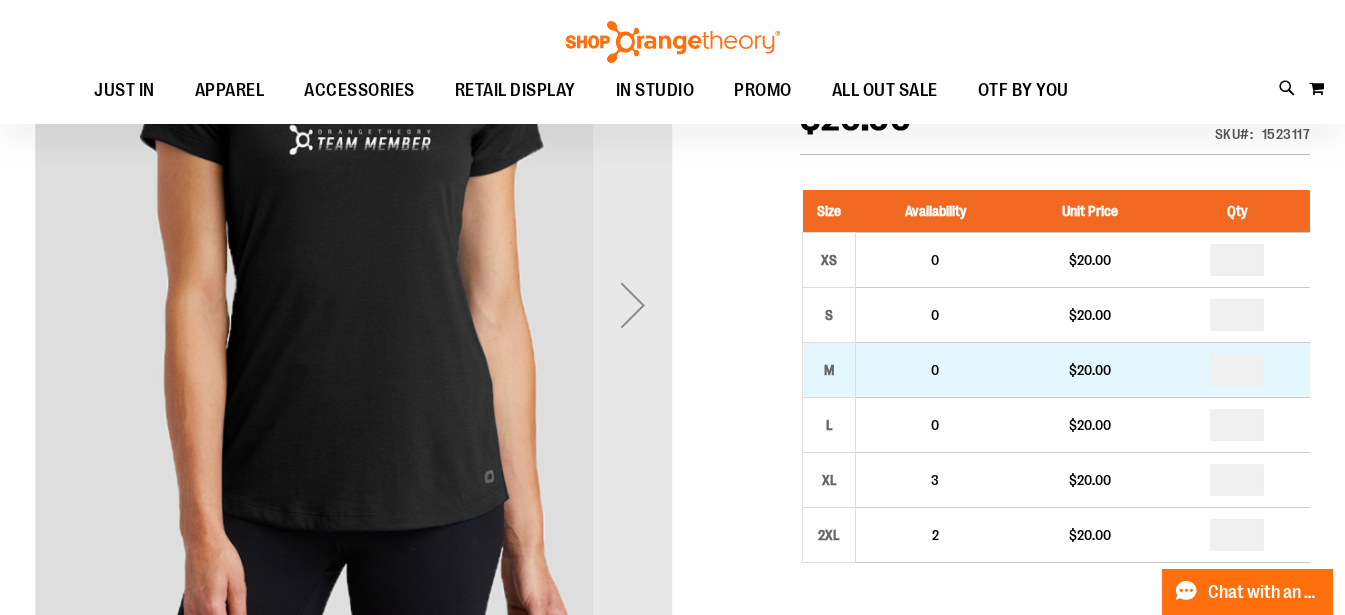 scroll, scrollTop: 294, scrollLeft: 0, axis: vertical 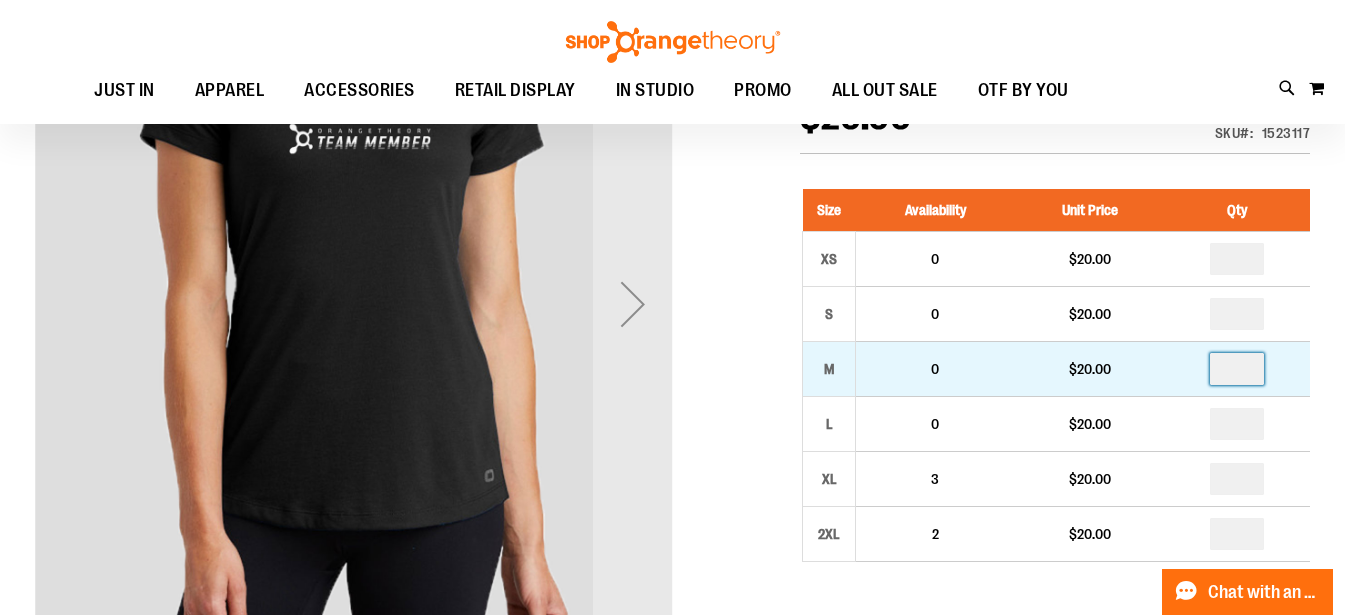 drag, startPoint x: 1253, startPoint y: 366, endPoint x: 1230, endPoint y: 366, distance: 23 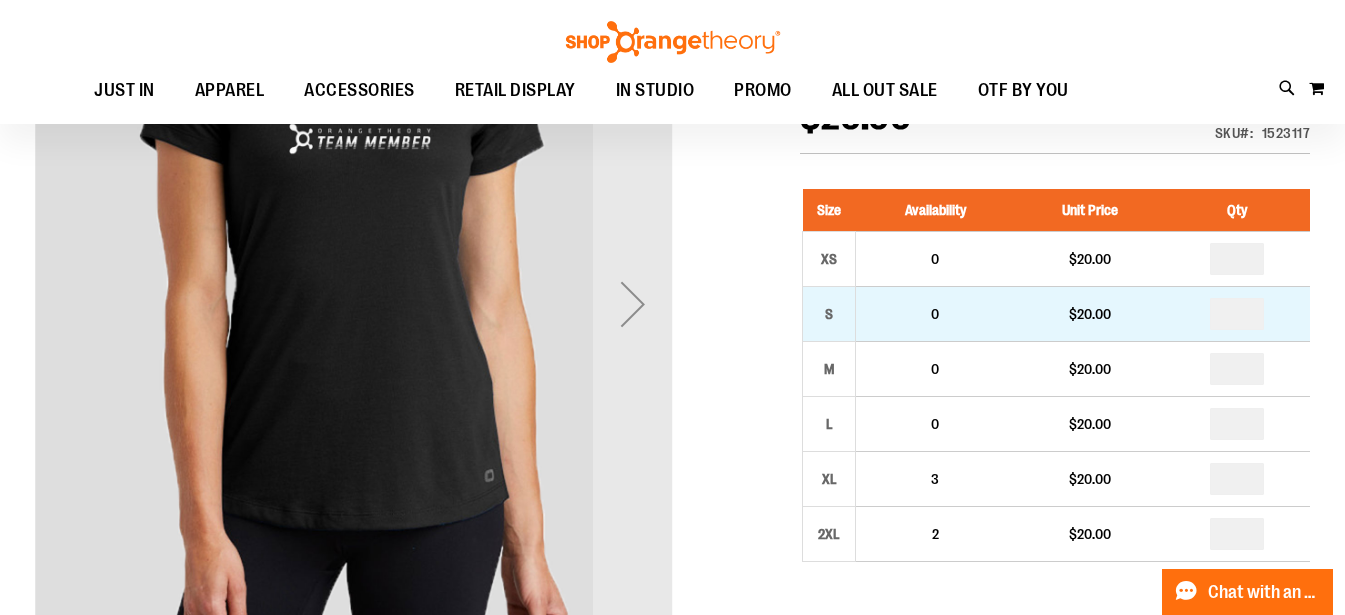 drag, startPoint x: 1254, startPoint y: 310, endPoint x: 1226, endPoint y: 310, distance: 28 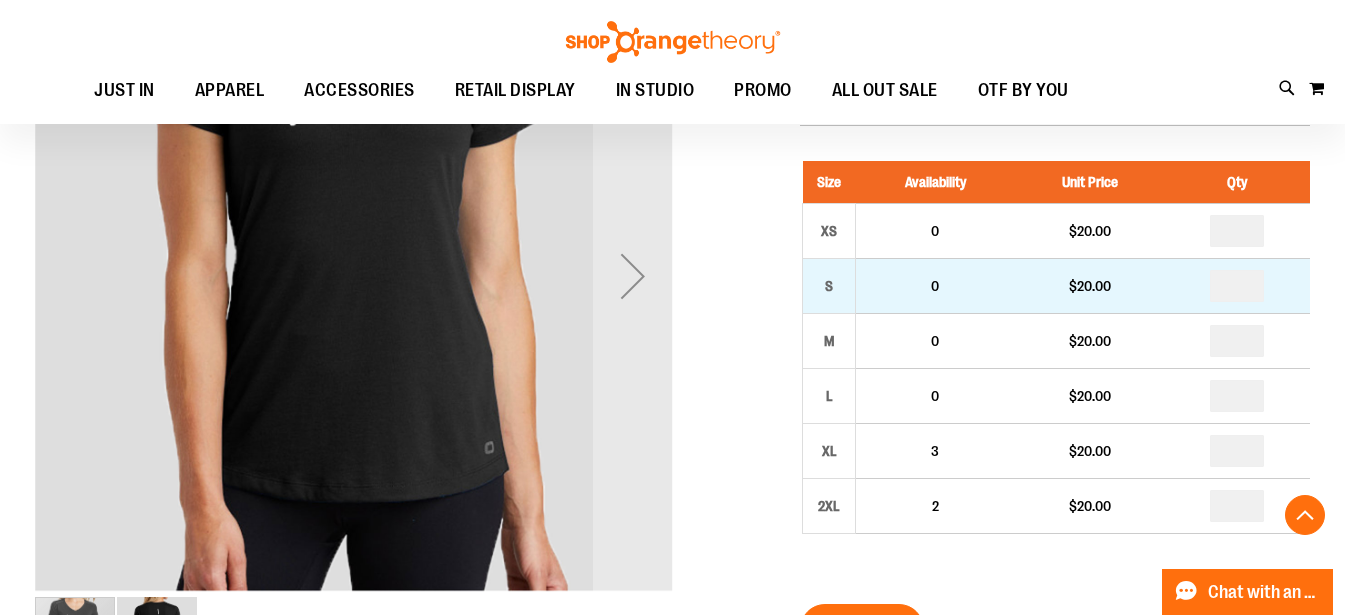scroll, scrollTop: 324, scrollLeft: 0, axis: vertical 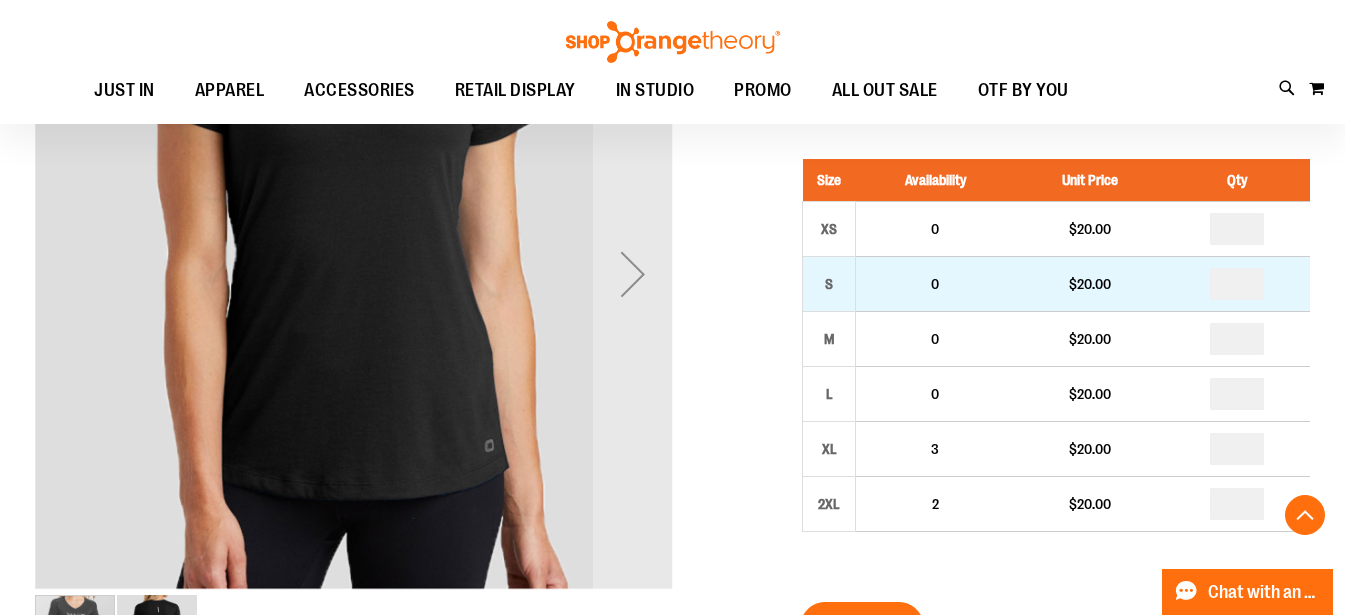 type on "*" 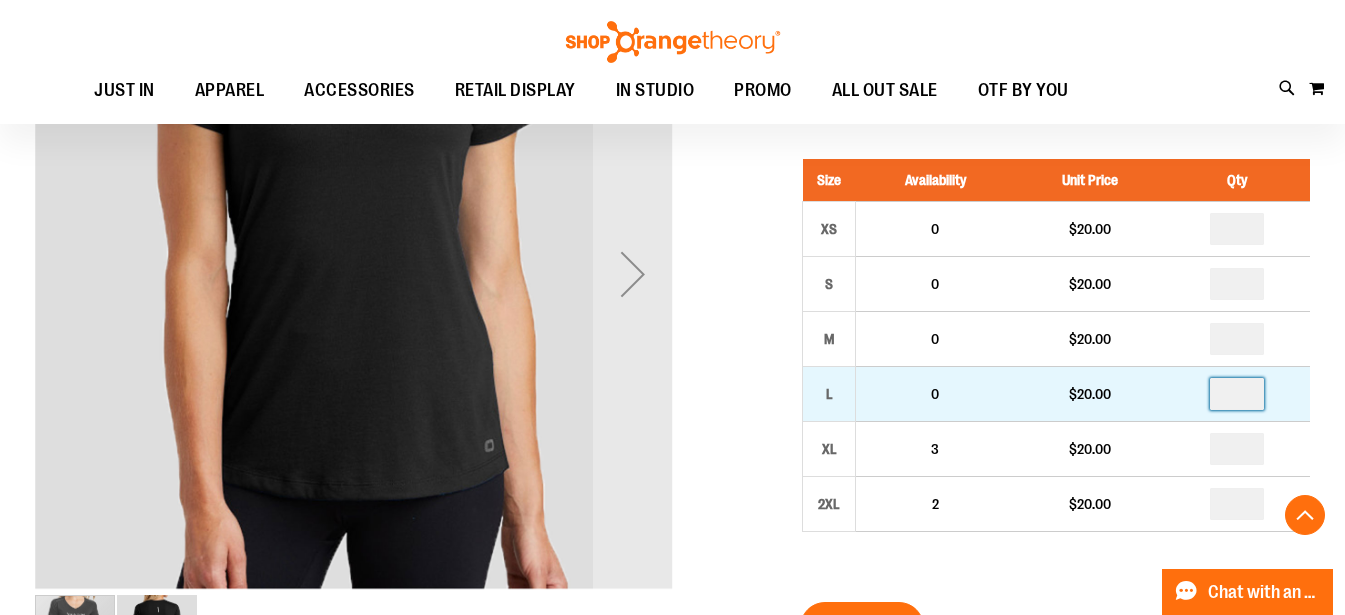 drag, startPoint x: 1253, startPoint y: 393, endPoint x: 1230, endPoint y: 393, distance: 23 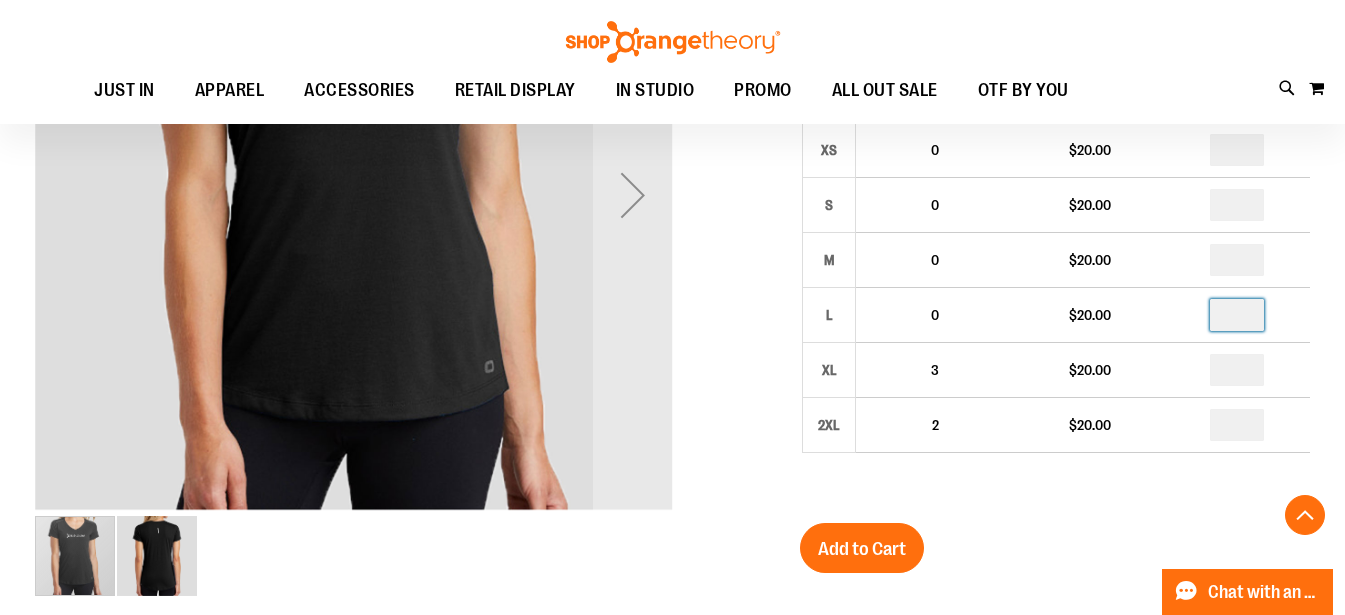 scroll, scrollTop: 407, scrollLeft: 0, axis: vertical 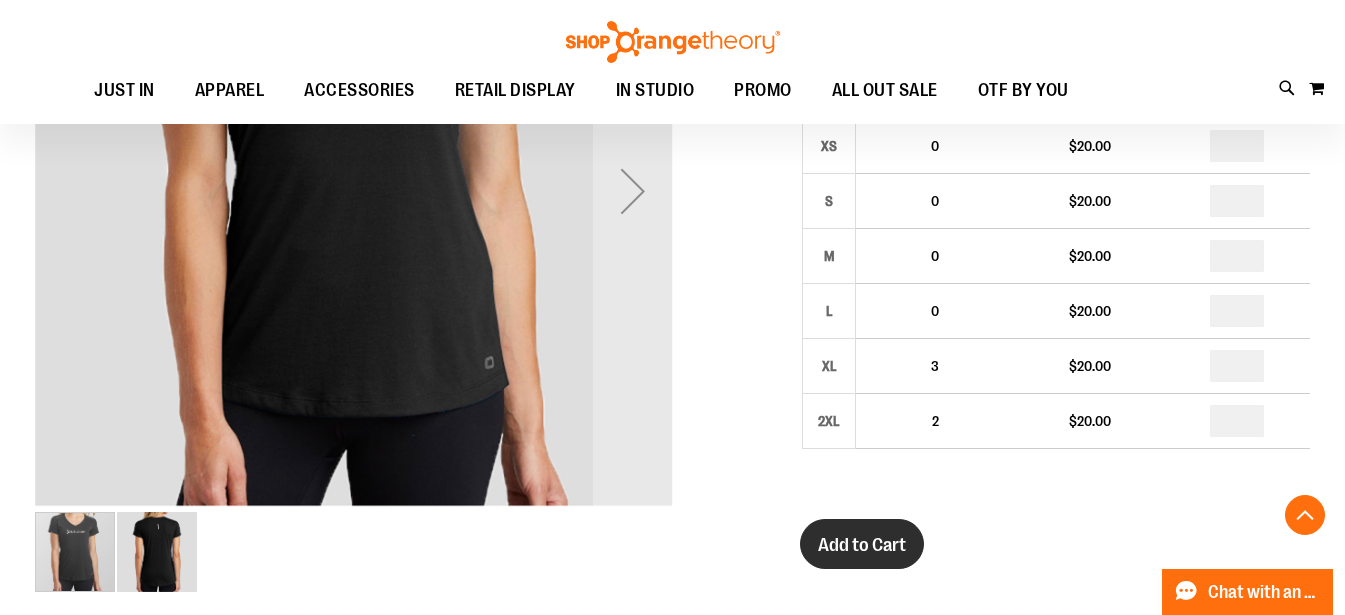 click on "Add to Cart" at bounding box center (862, 545) 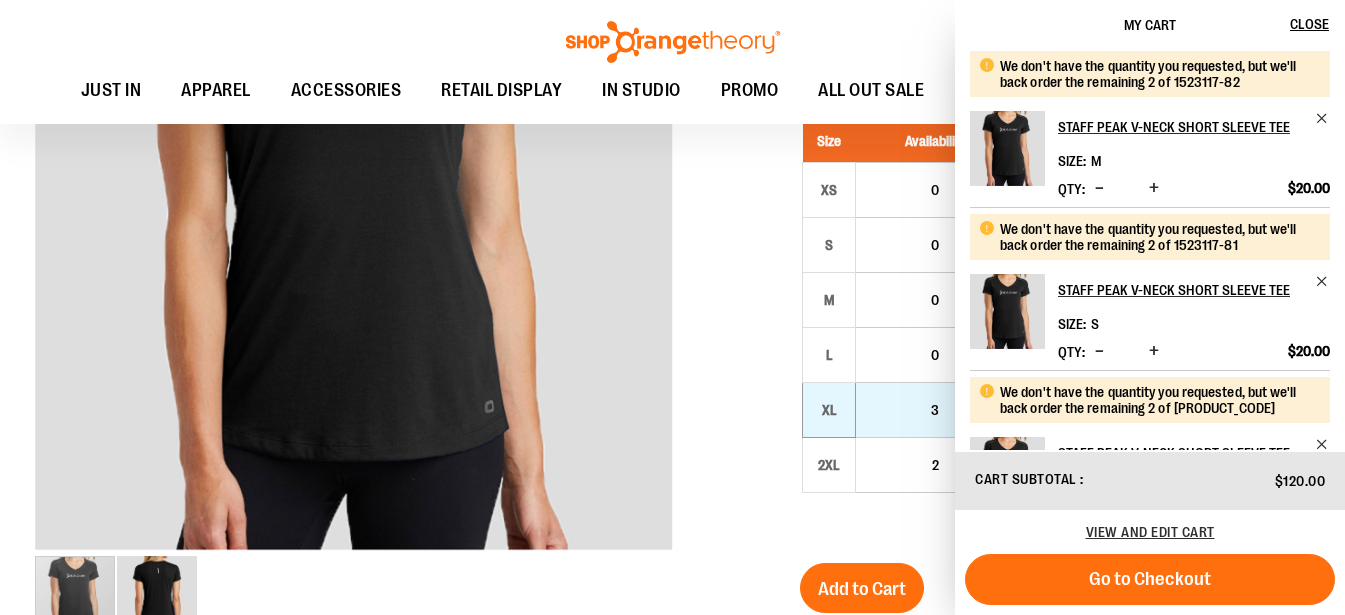 scroll, scrollTop: 335, scrollLeft: 0, axis: vertical 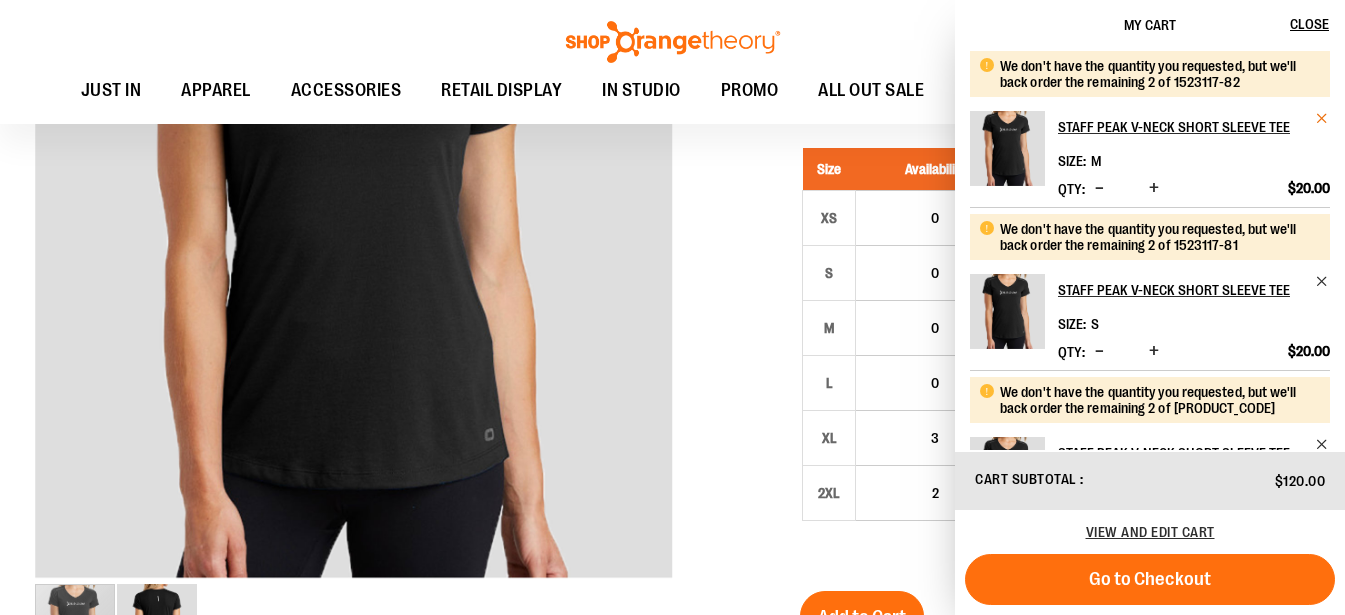 click at bounding box center (1322, 118) 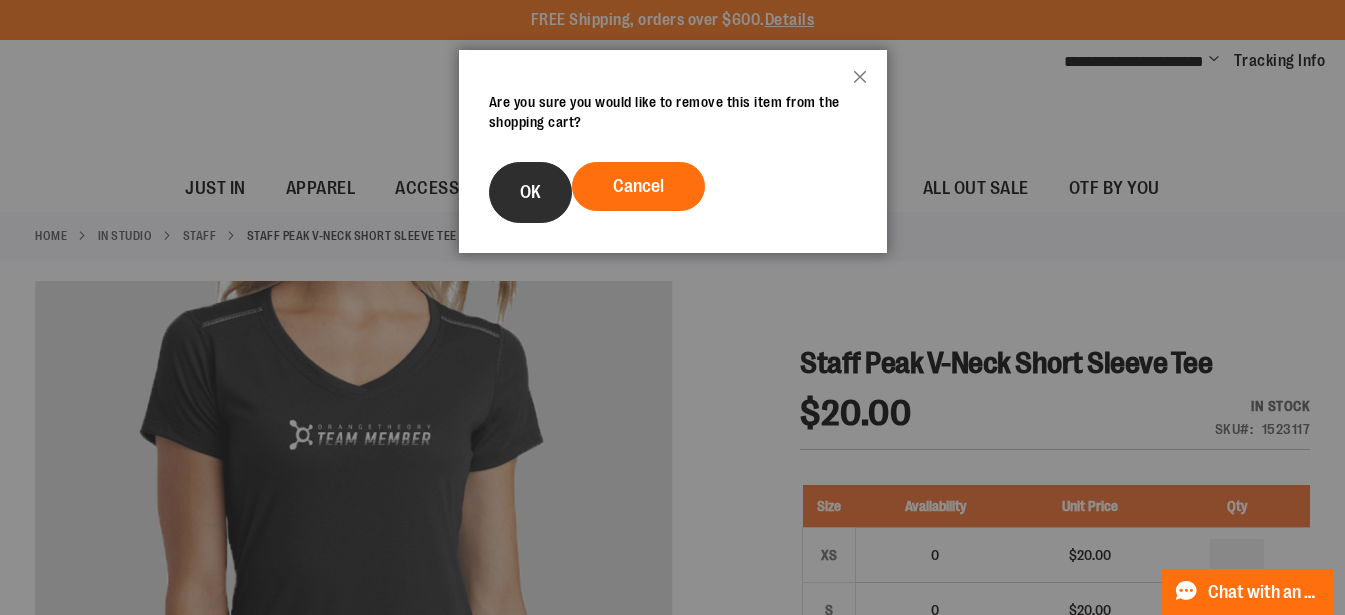 click on "OK" at bounding box center [530, 192] 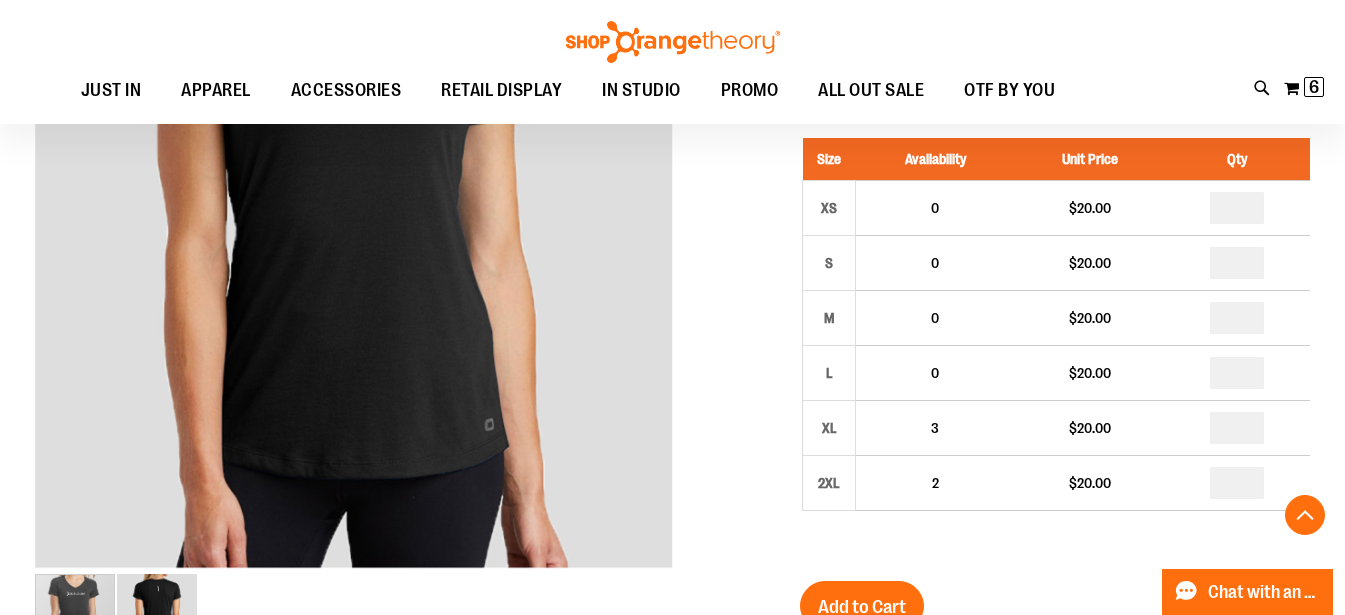 scroll, scrollTop: 348, scrollLeft: 0, axis: vertical 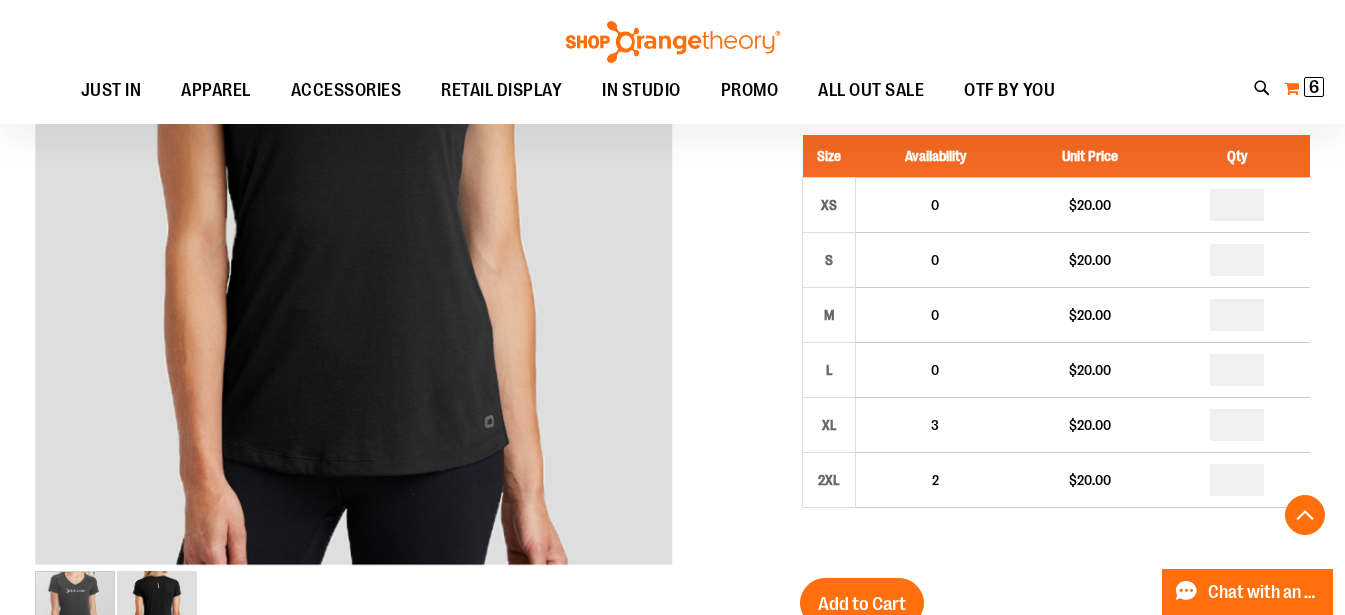 click on "6" at bounding box center [1314, 87] 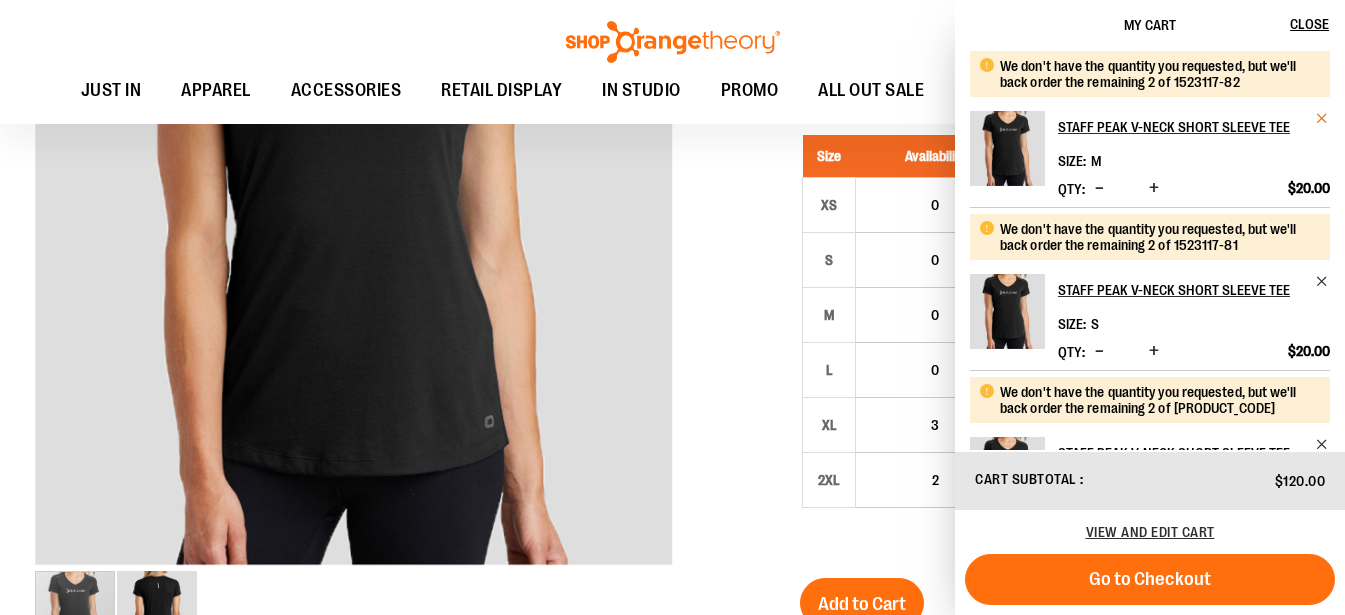 click at bounding box center [1322, 118] 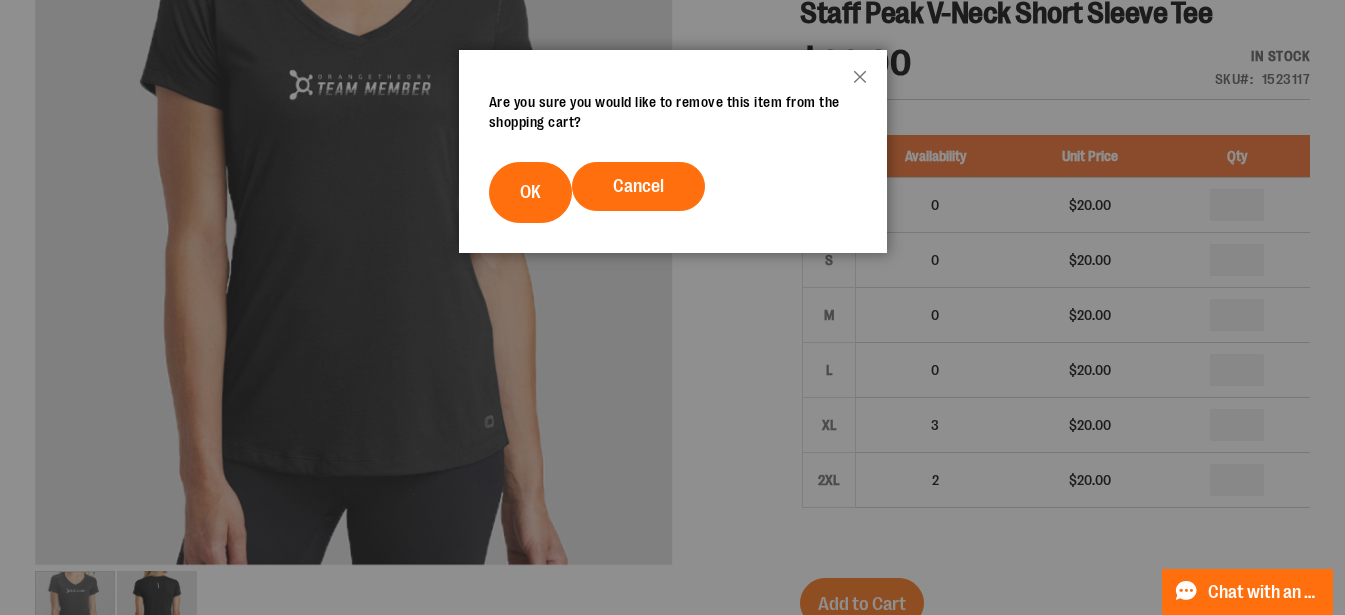 scroll, scrollTop: 0, scrollLeft: 0, axis: both 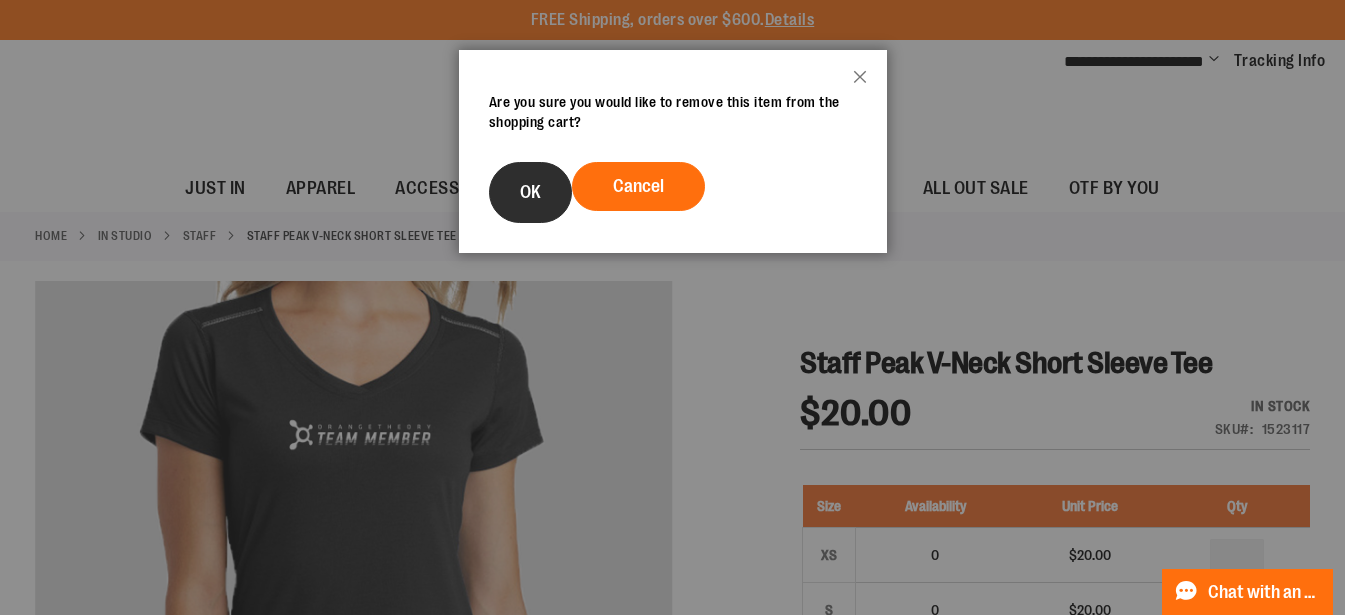 click on "OK" at bounding box center (530, 192) 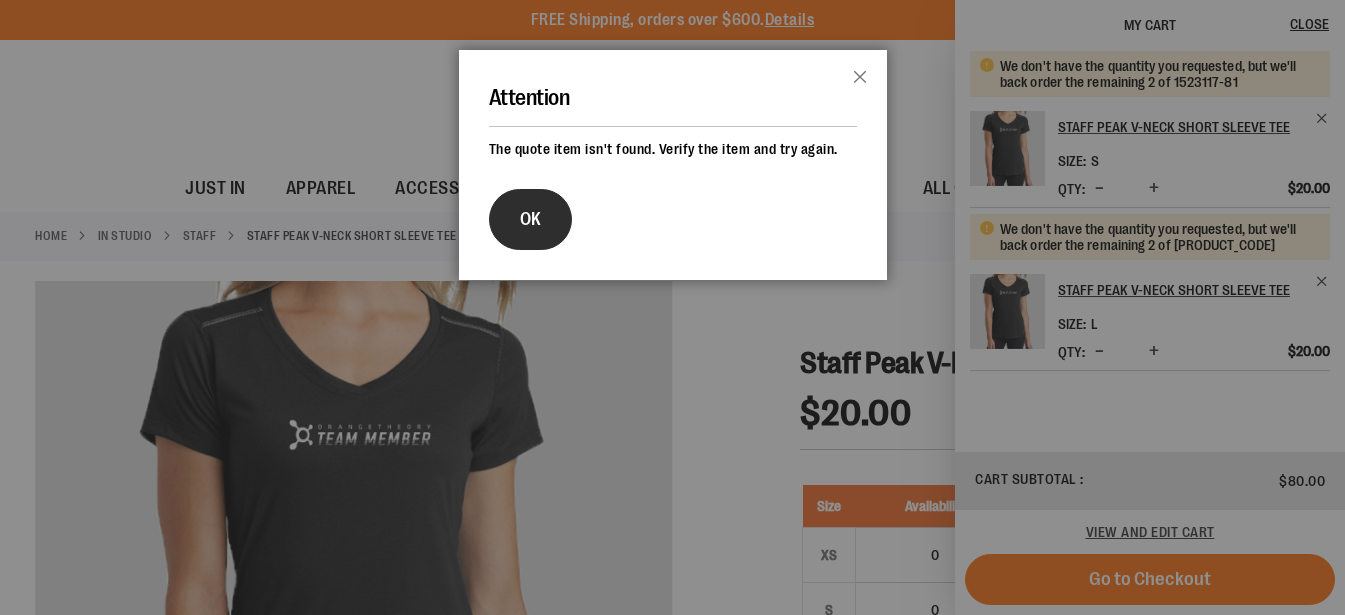 click on "OK" at bounding box center (530, 219) 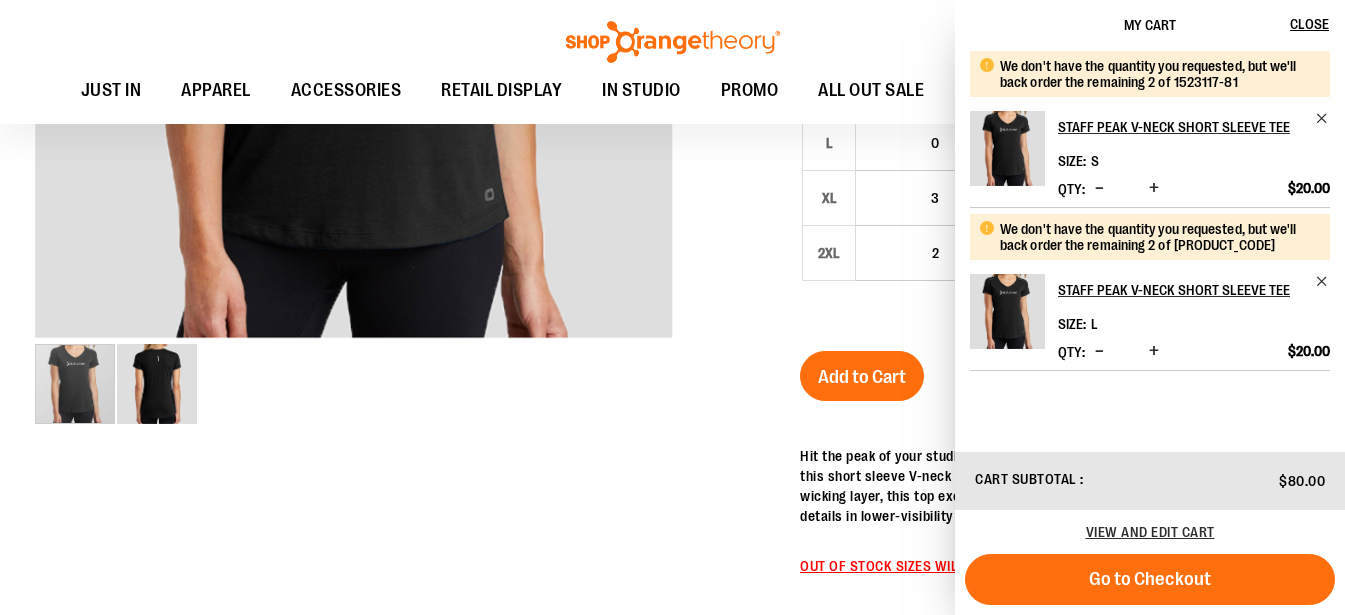 scroll, scrollTop: 562, scrollLeft: 0, axis: vertical 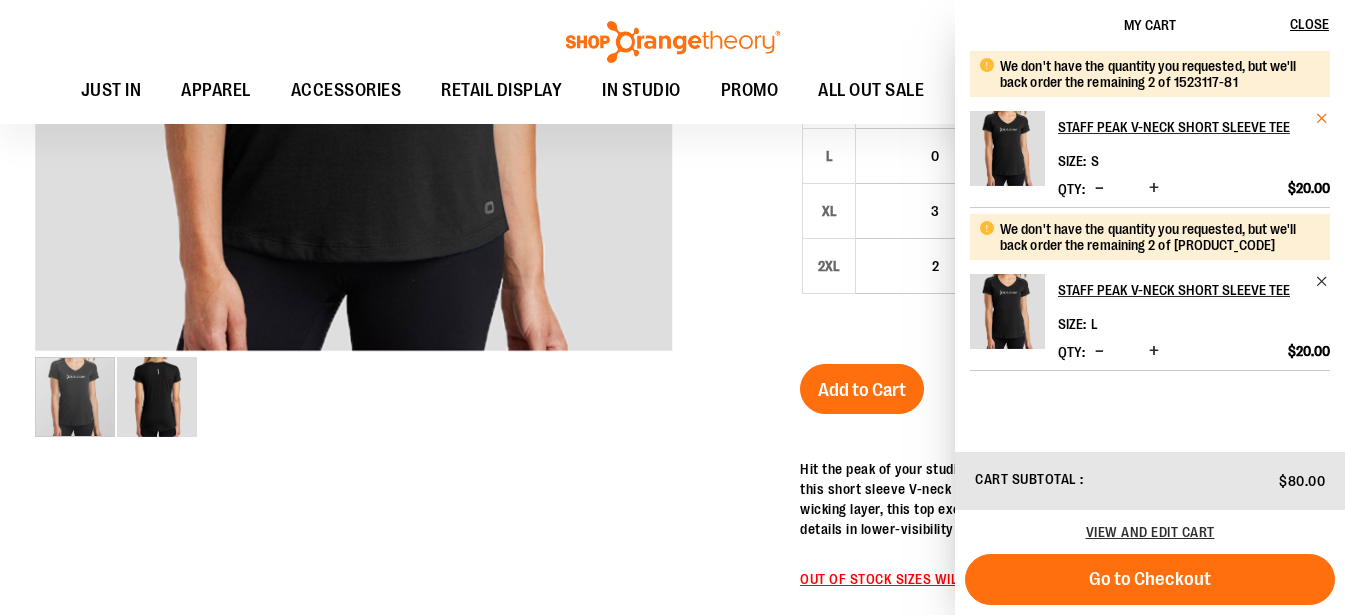 click at bounding box center (1322, 118) 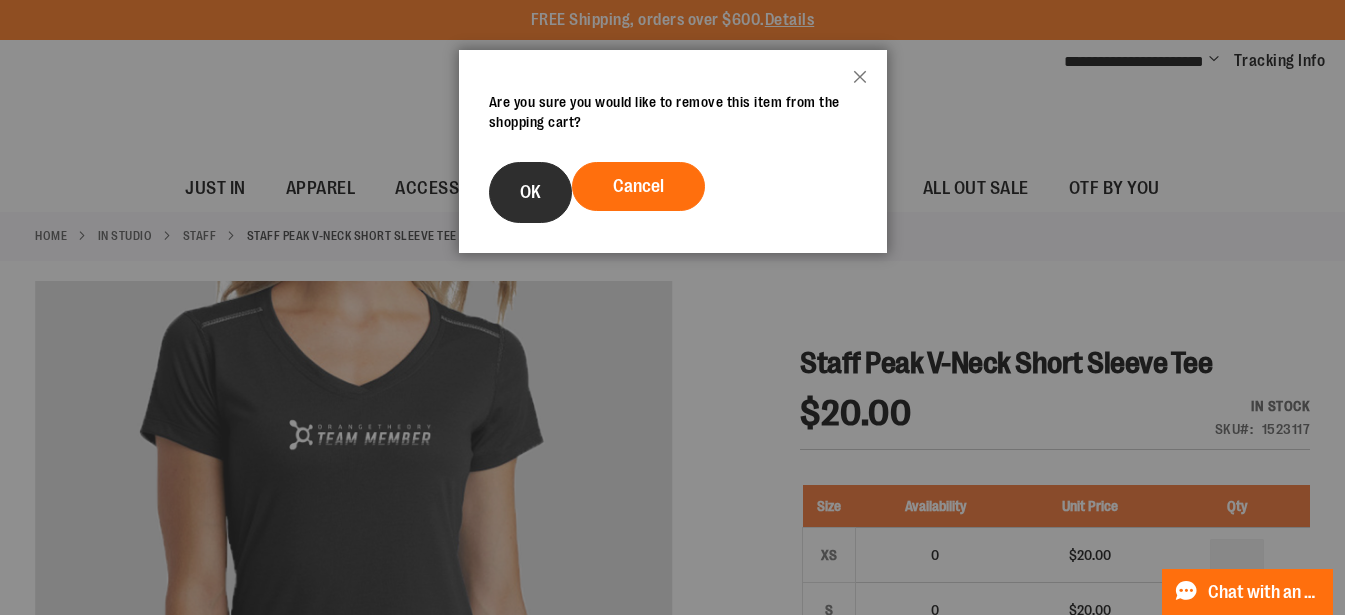 click on "OK" at bounding box center [530, 192] 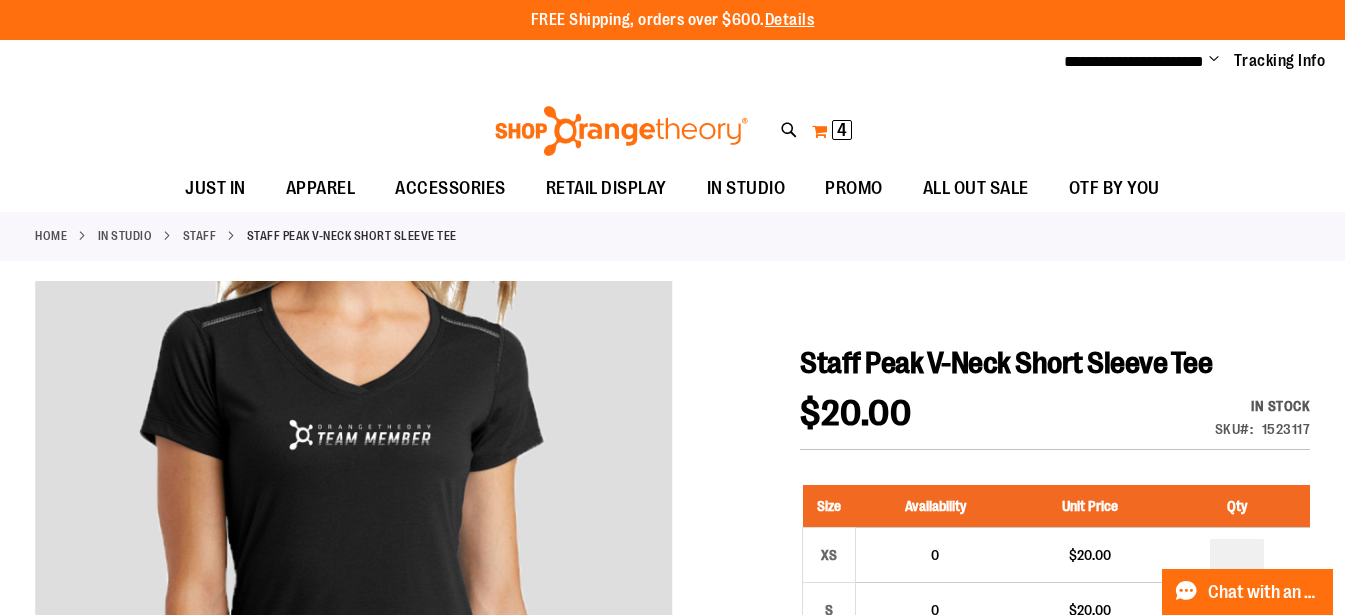 click on "4
4
items" at bounding box center [842, 130] 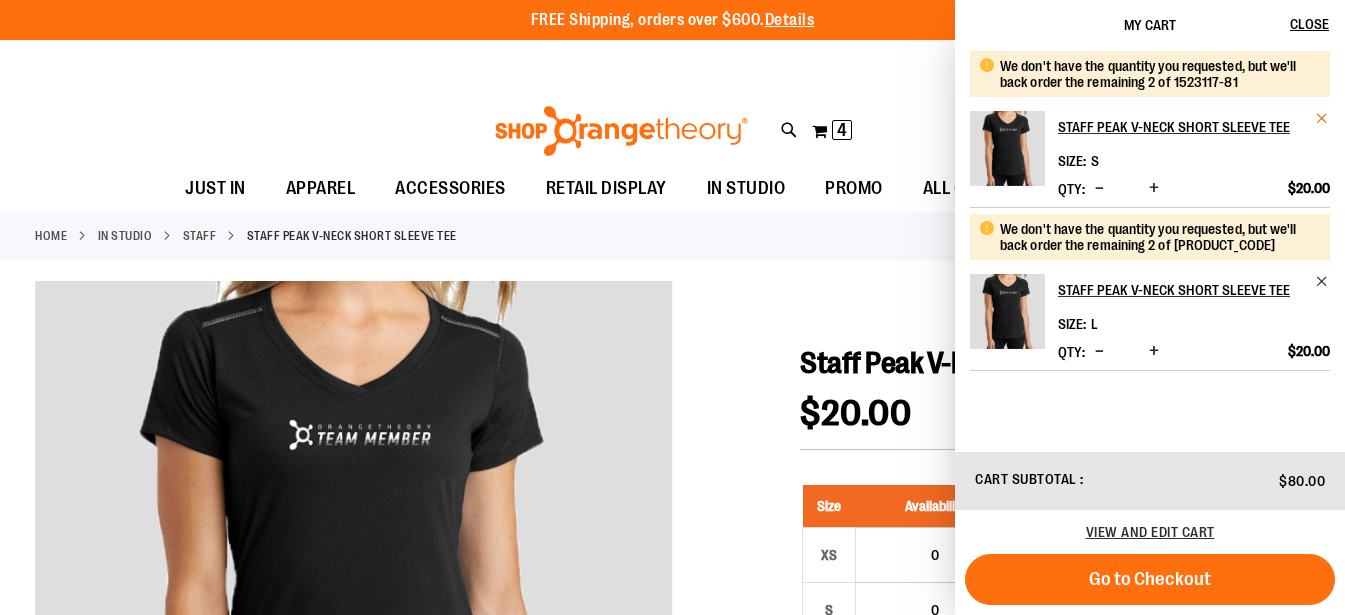 click at bounding box center (1322, 118) 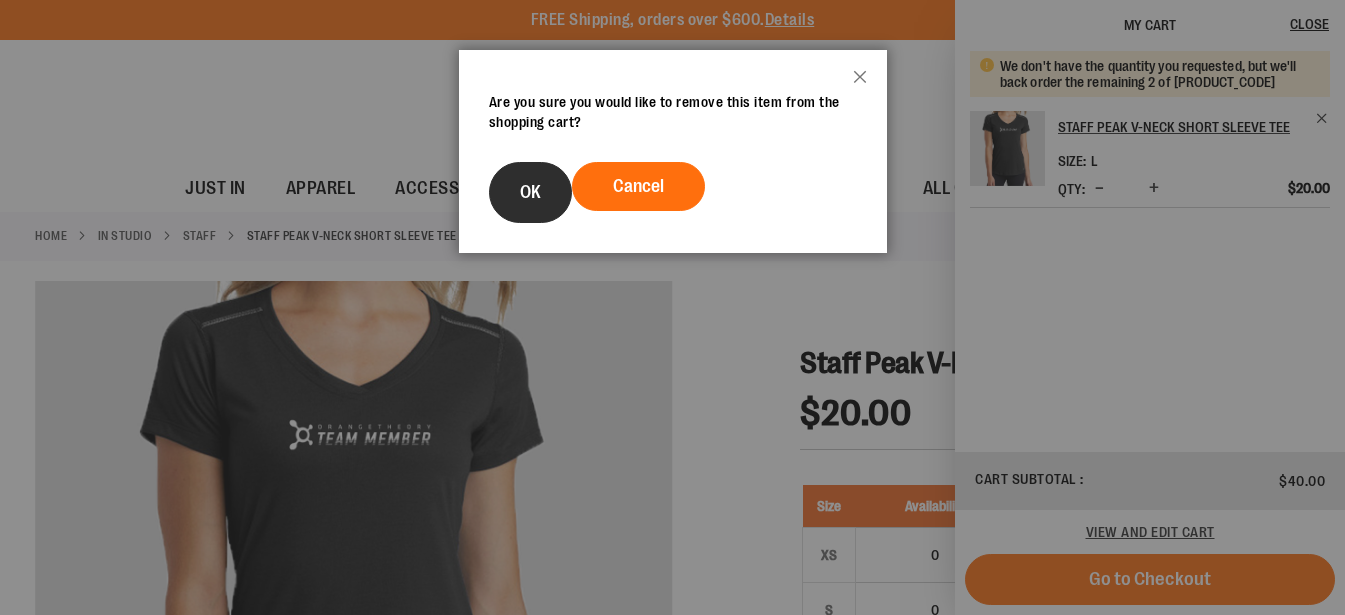 click on "OK" at bounding box center (530, 192) 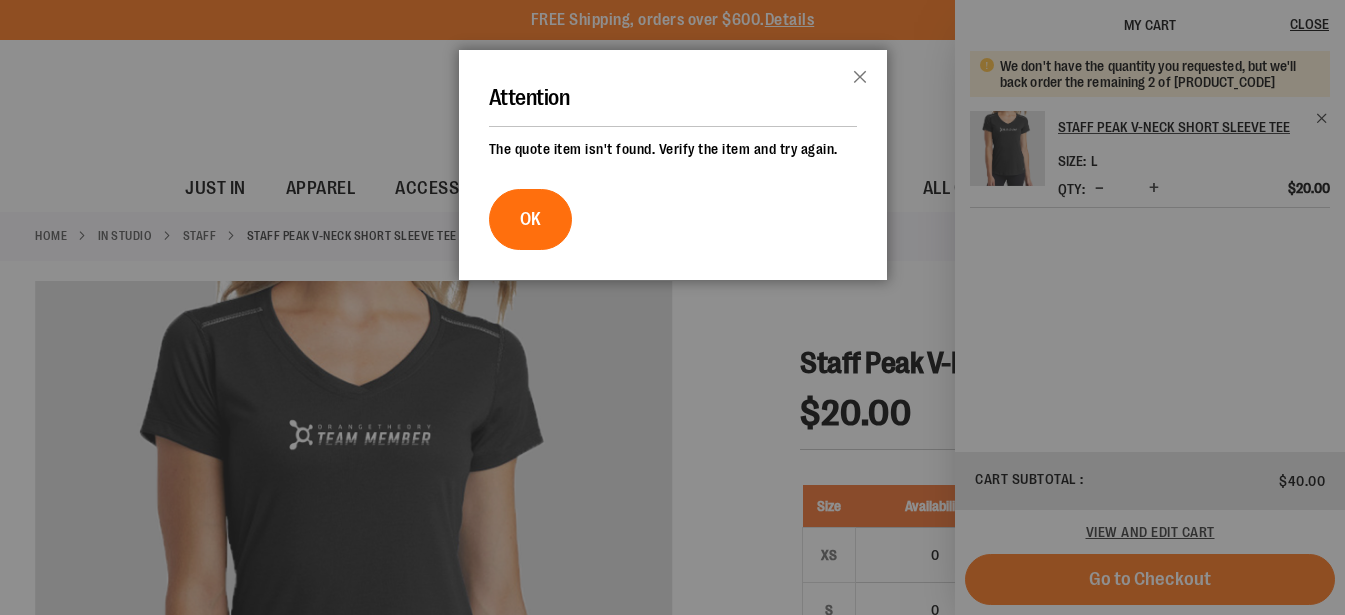 click at bounding box center (672, 307) 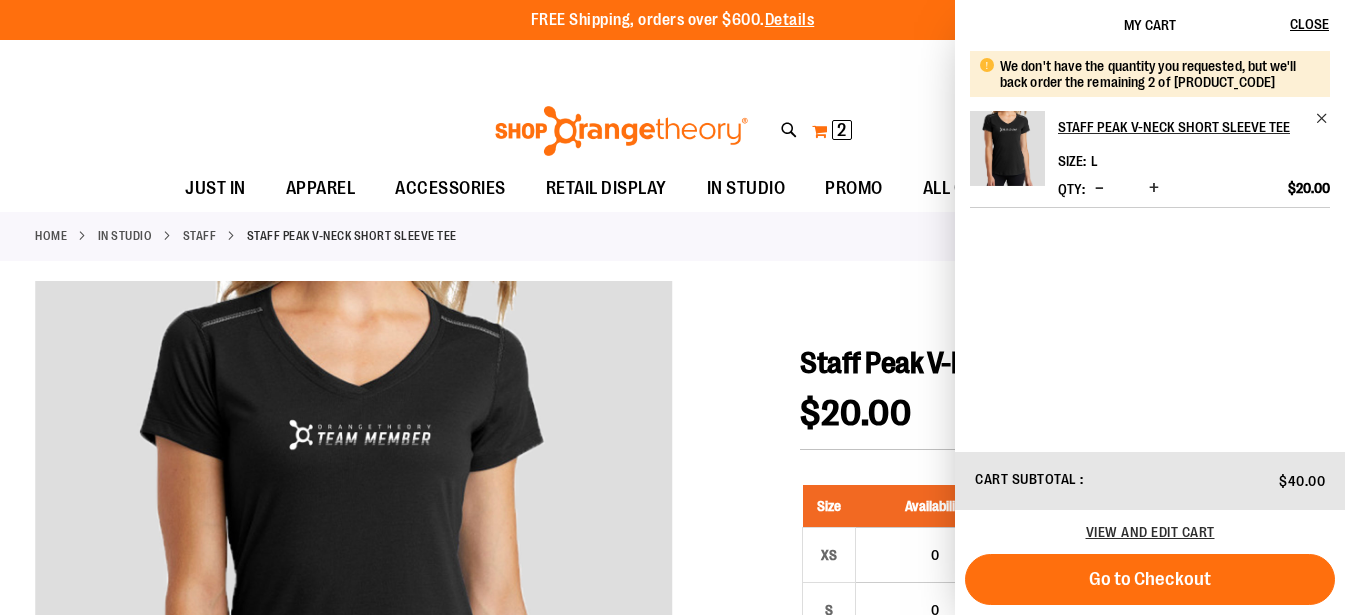 click on "2" at bounding box center (841, 130) 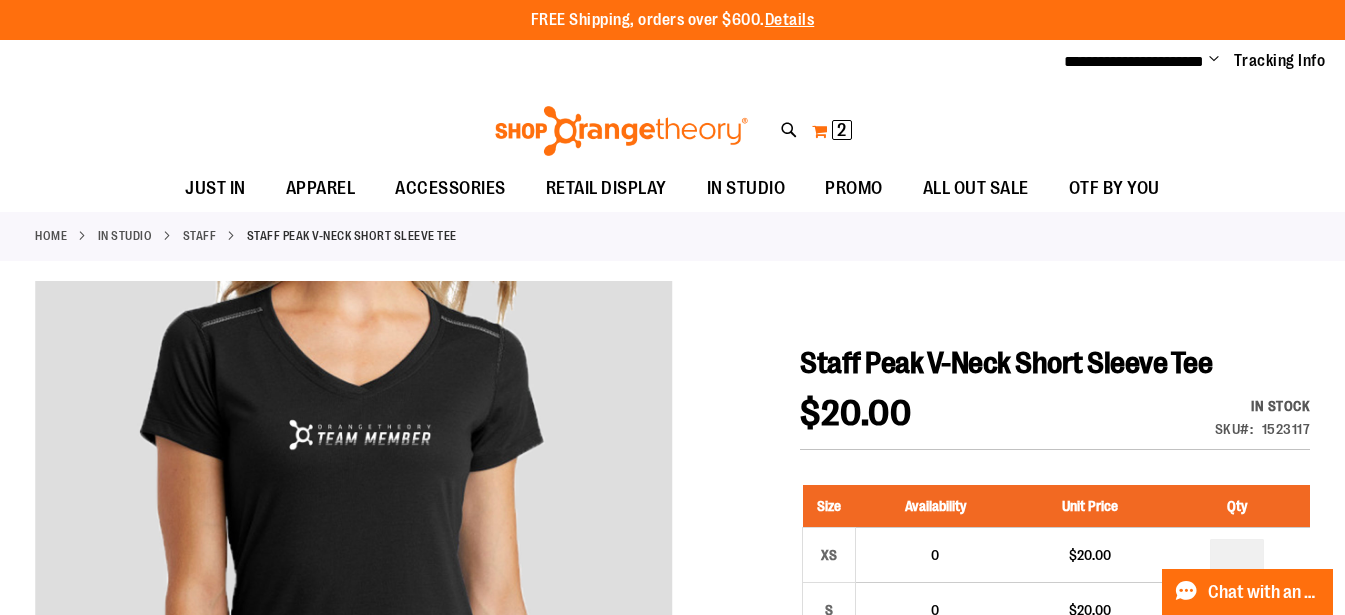 click on "2
2
items" at bounding box center (842, 130) 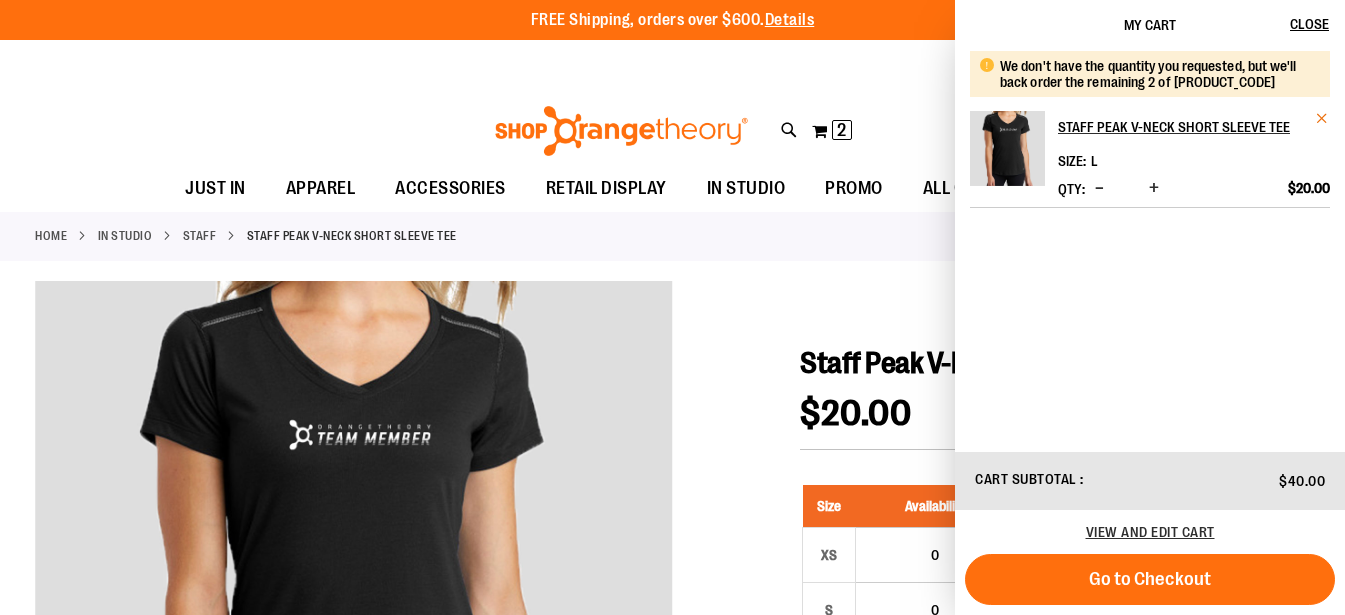 click at bounding box center [1322, 118] 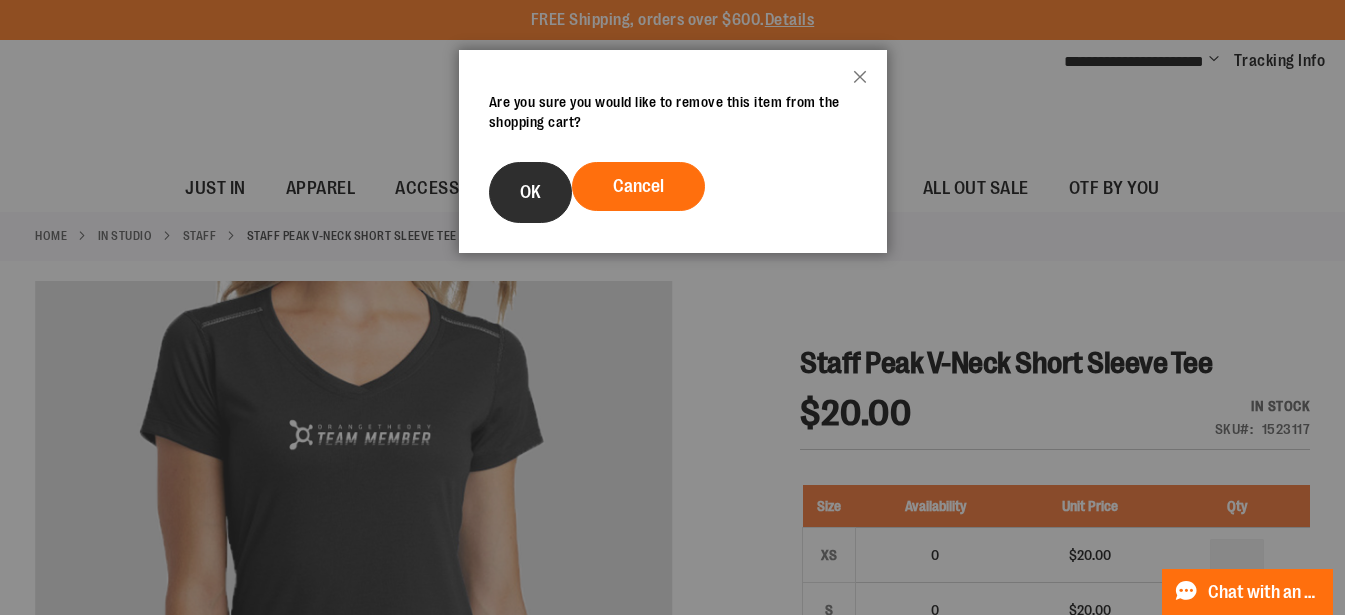 click on "OK" at bounding box center [530, 192] 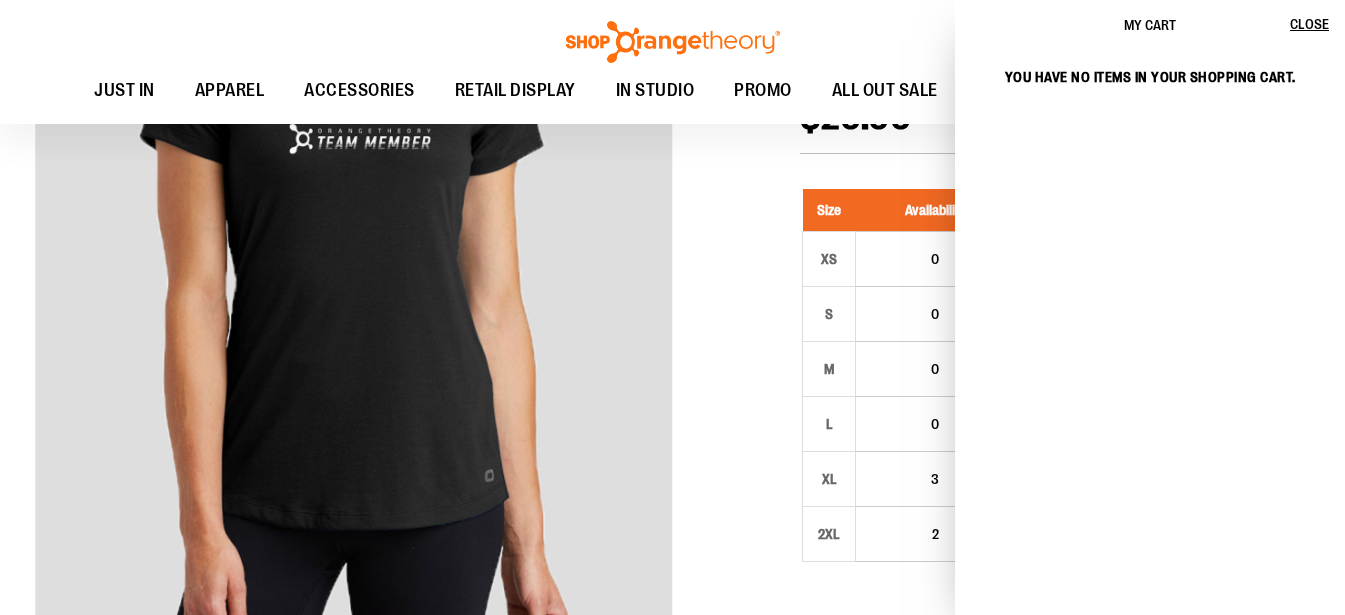 scroll, scrollTop: 302, scrollLeft: 0, axis: vertical 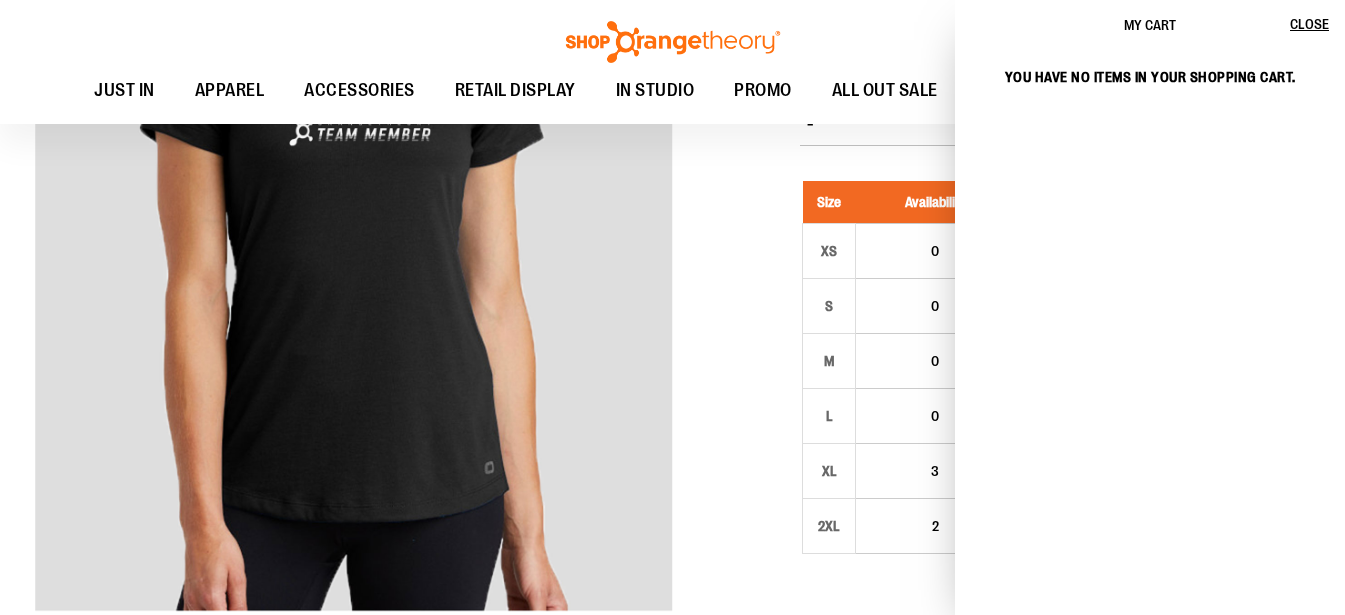click at bounding box center [672, 613] 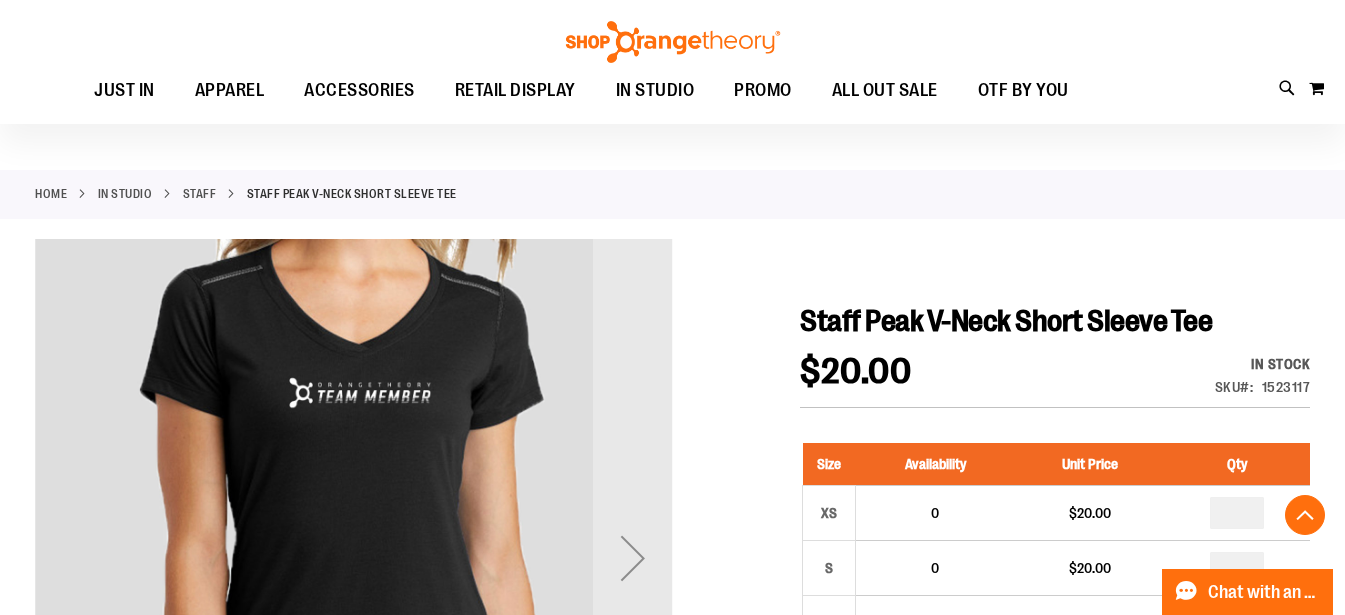 scroll, scrollTop: 0, scrollLeft: 0, axis: both 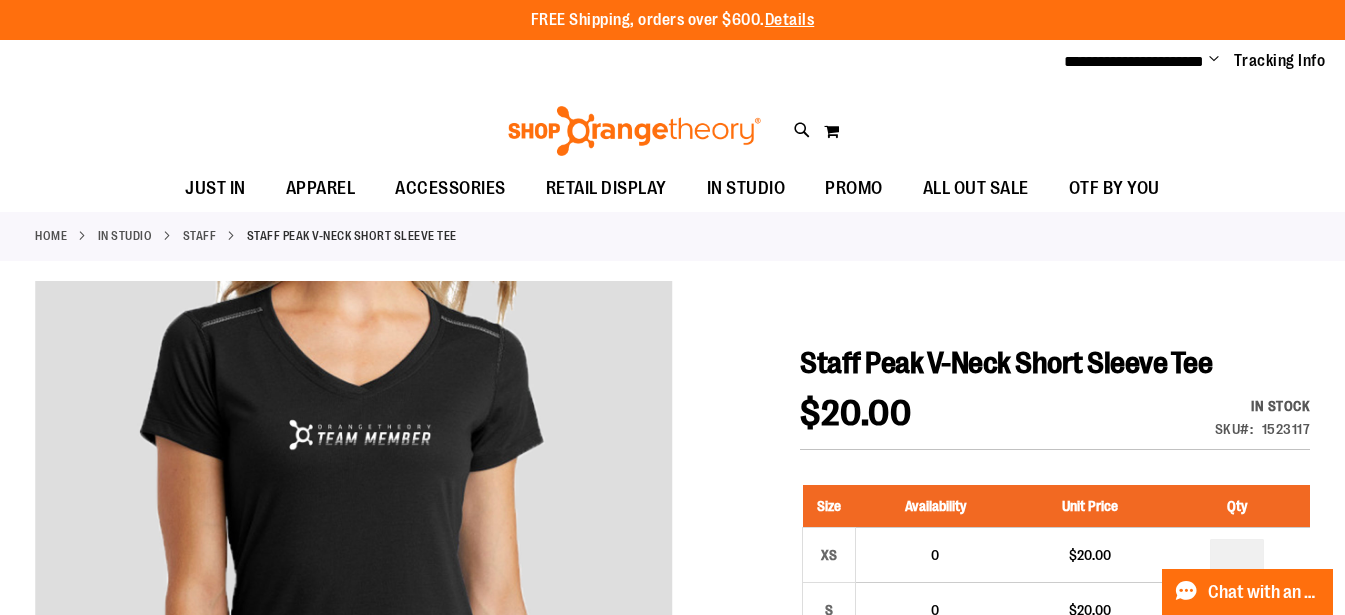 click on "Staff" at bounding box center (200, 236) 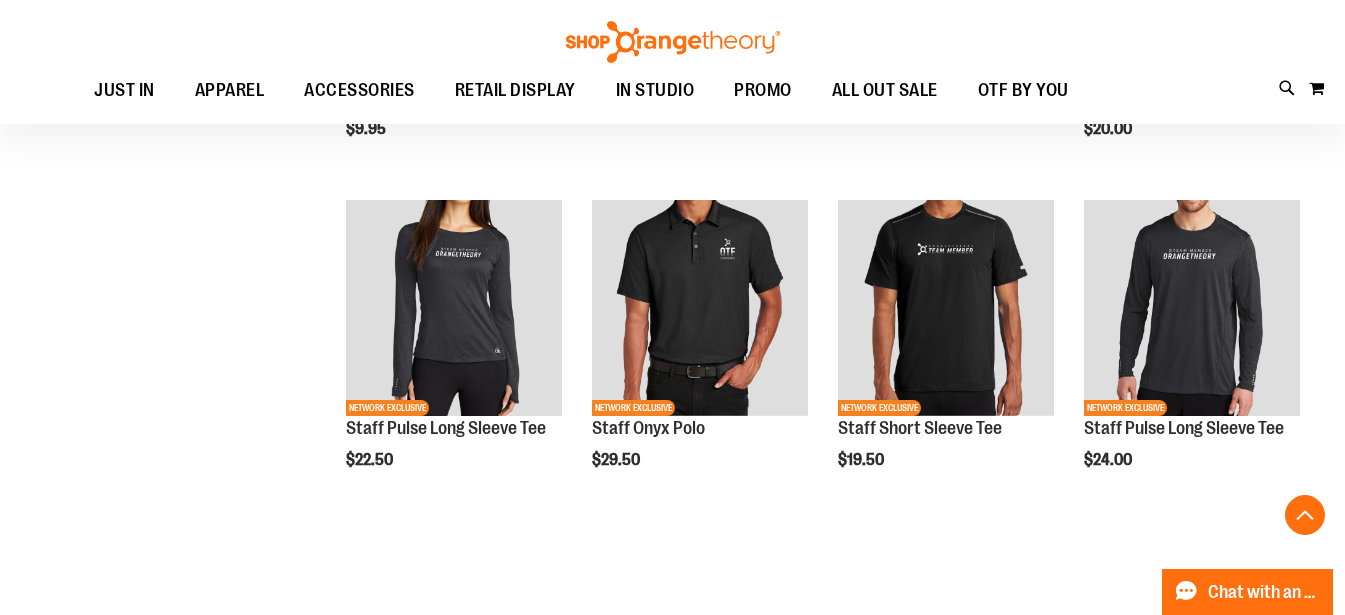 scroll, scrollTop: 690, scrollLeft: 0, axis: vertical 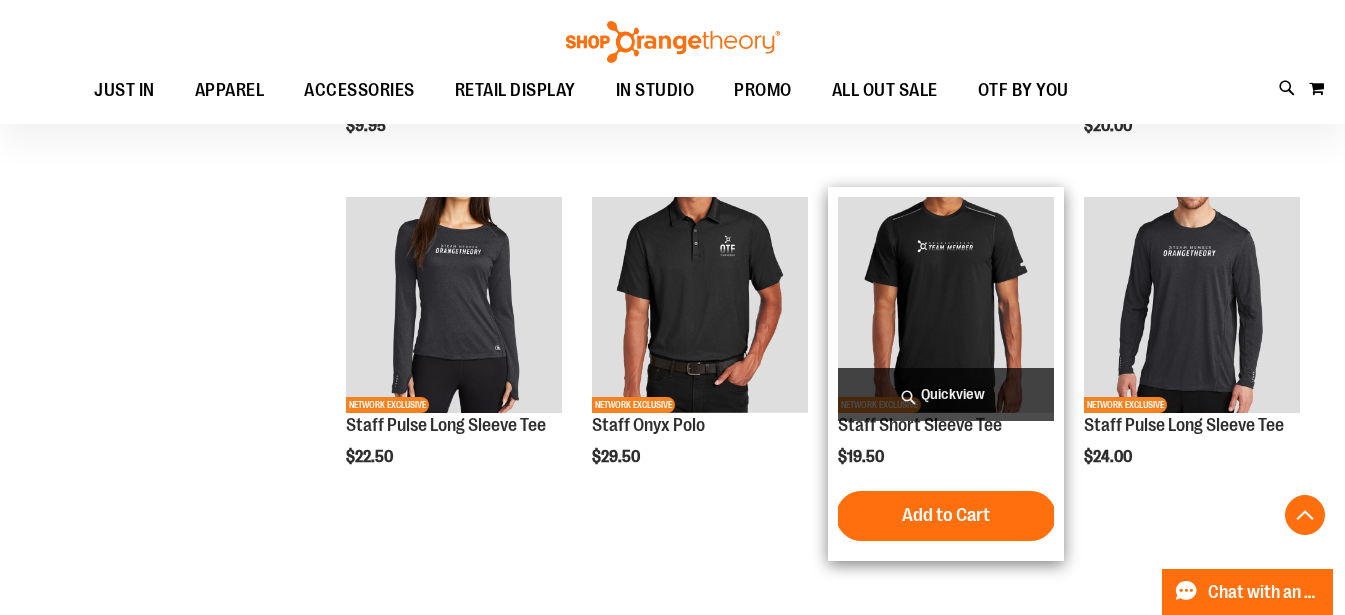 click at bounding box center (946, 305) 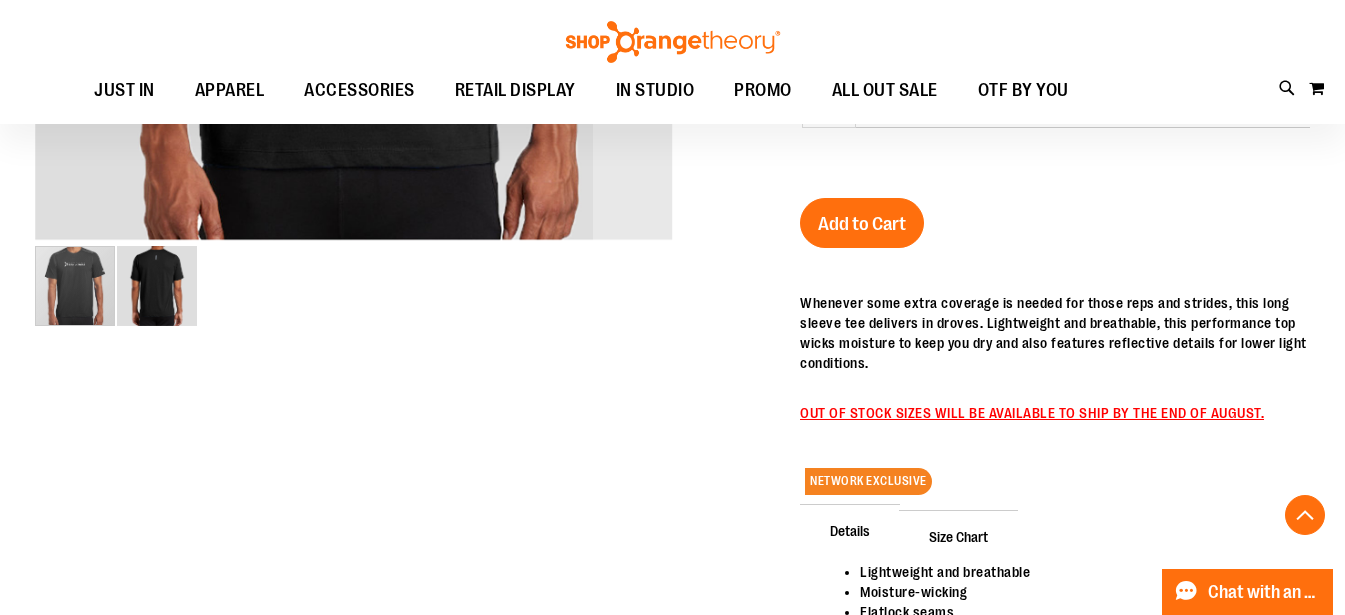 scroll, scrollTop: 472, scrollLeft: 0, axis: vertical 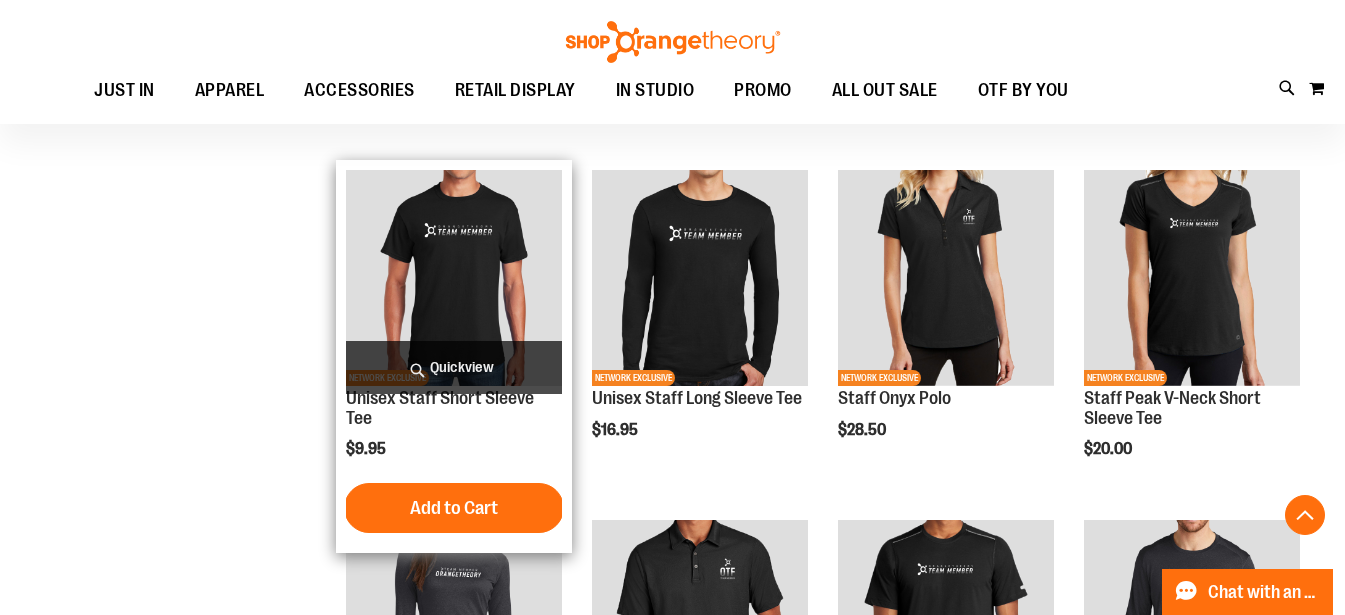 click at bounding box center (454, 278) 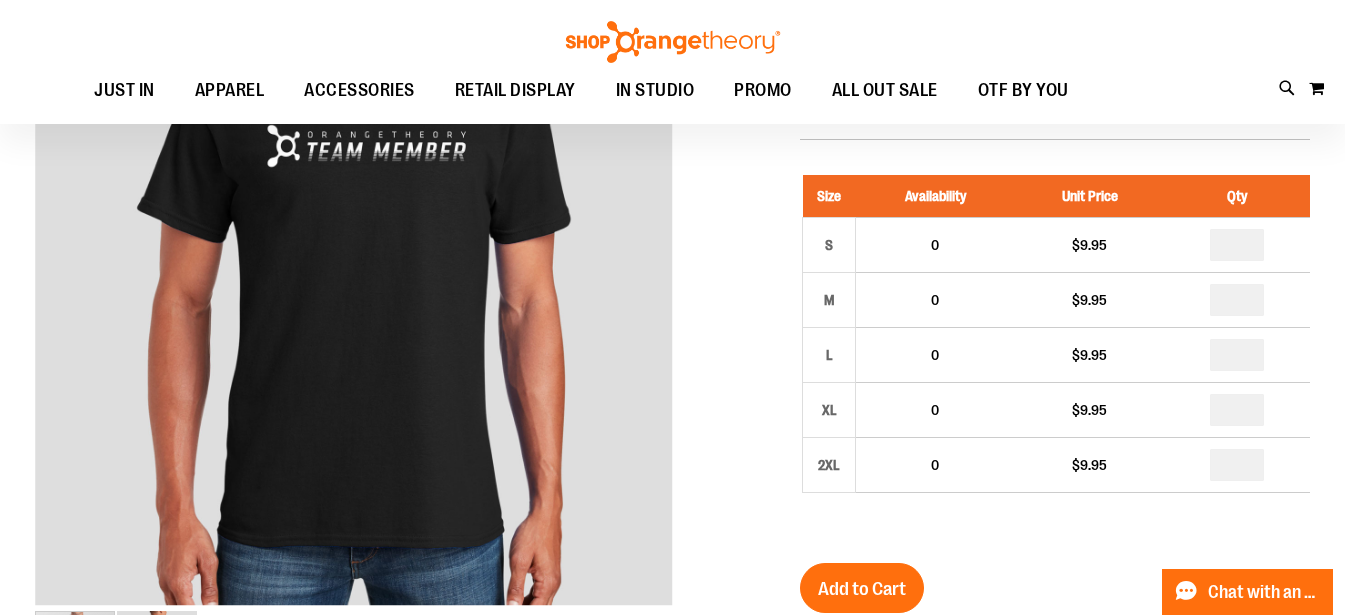scroll, scrollTop: 77, scrollLeft: 0, axis: vertical 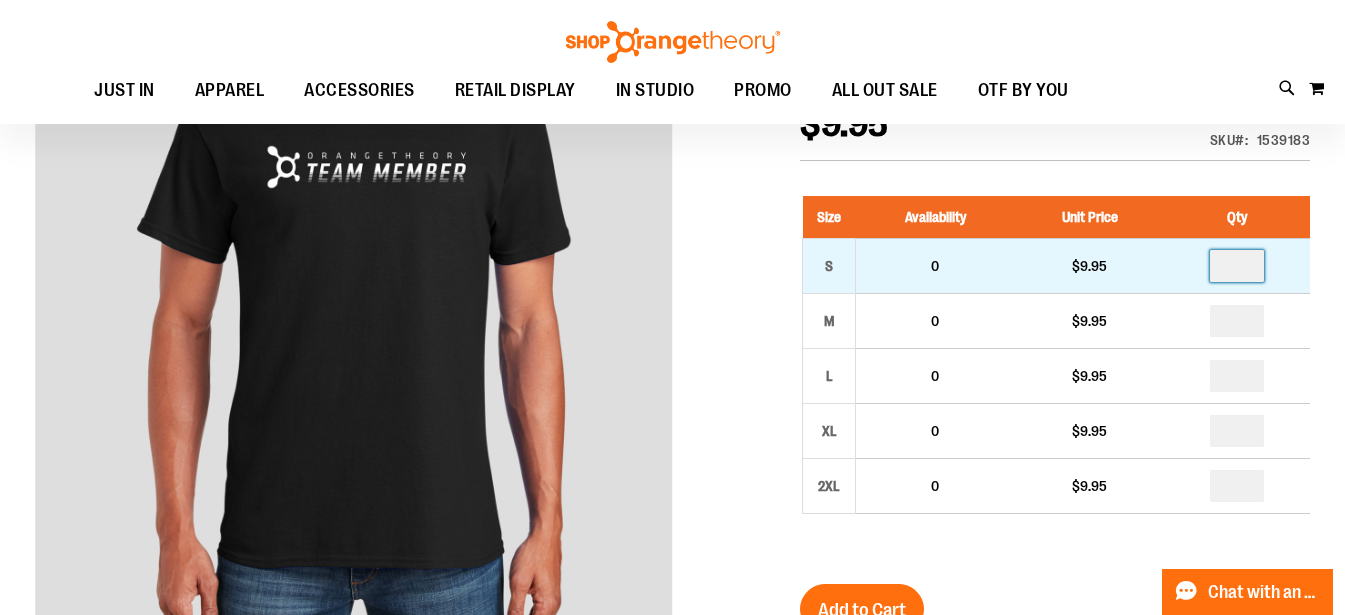 drag, startPoint x: 1256, startPoint y: 271, endPoint x: 1212, endPoint y: 267, distance: 44.181442 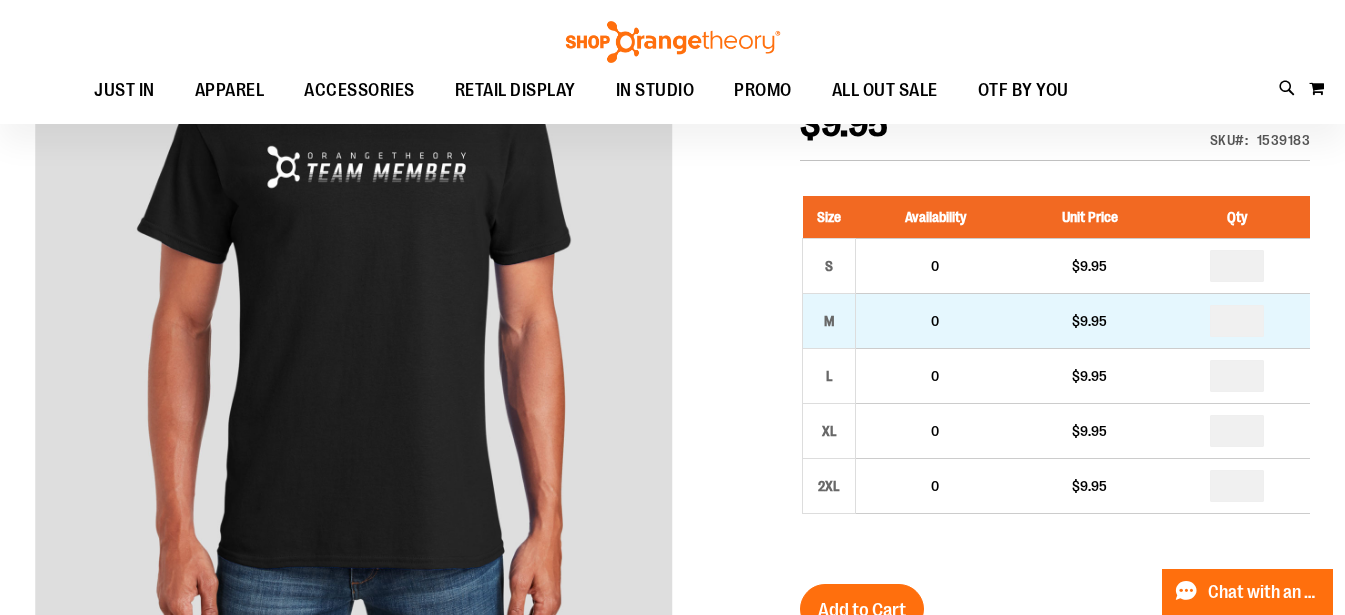 drag, startPoint x: 1249, startPoint y: 319, endPoint x: 1222, endPoint y: 319, distance: 27 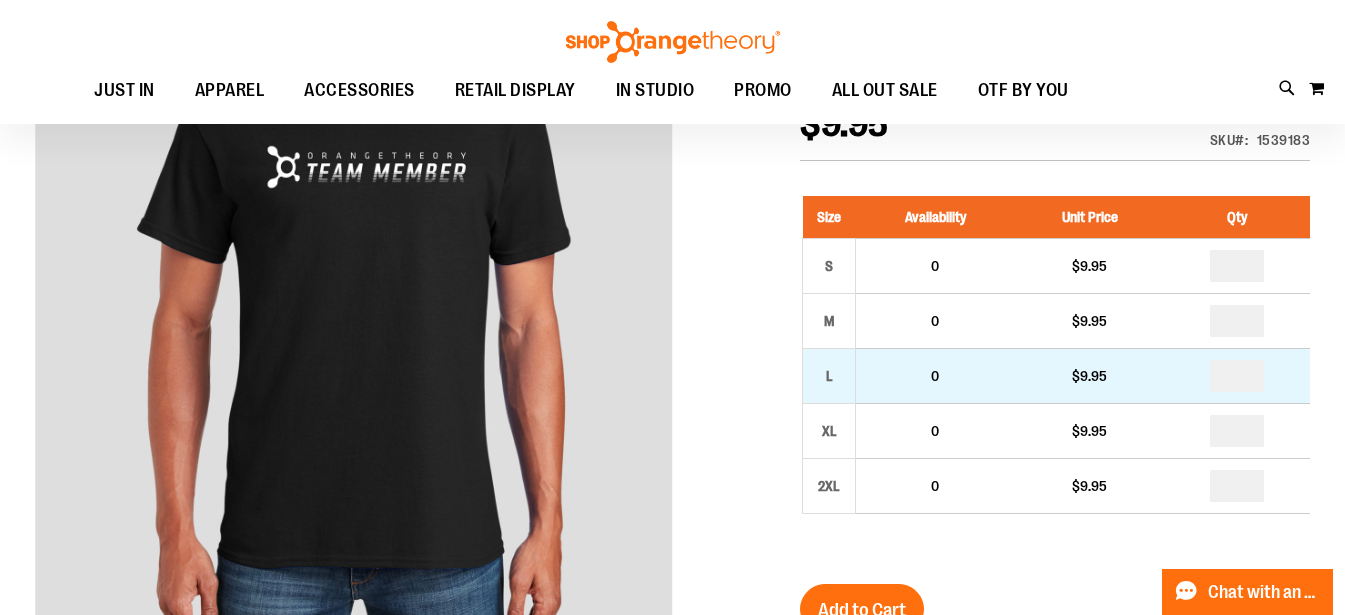 drag, startPoint x: 1258, startPoint y: 372, endPoint x: 1212, endPoint y: 371, distance: 46.010868 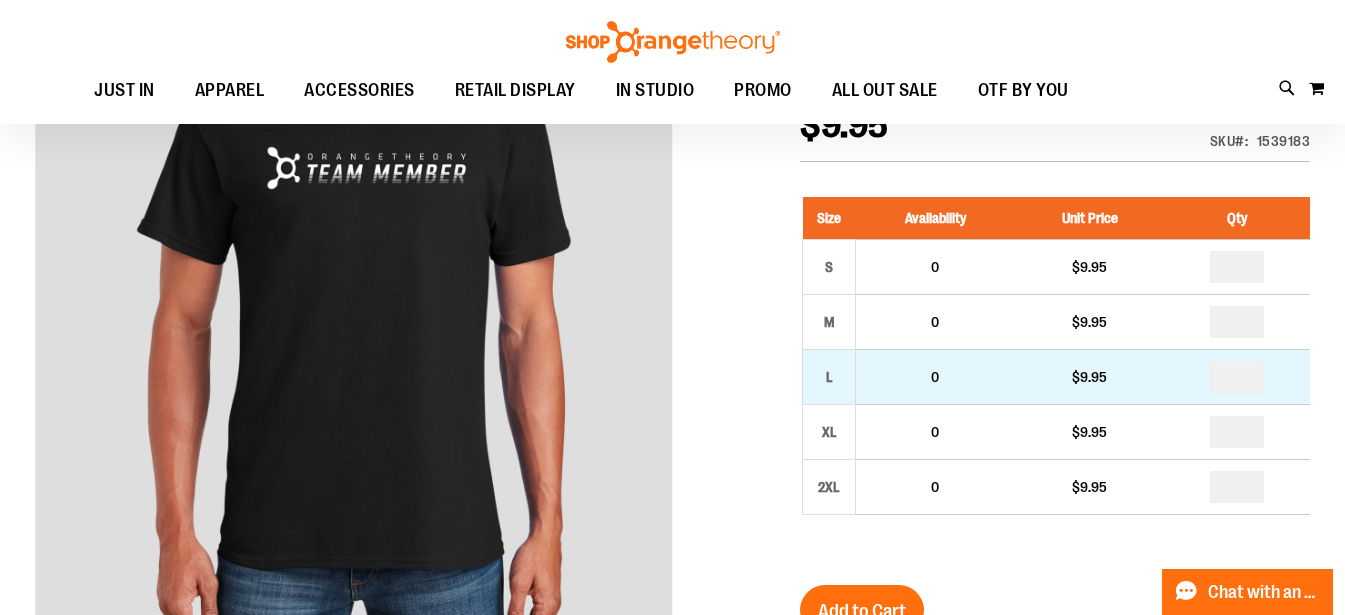 scroll, scrollTop: 79, scrollLeft: 0, axis: vertical 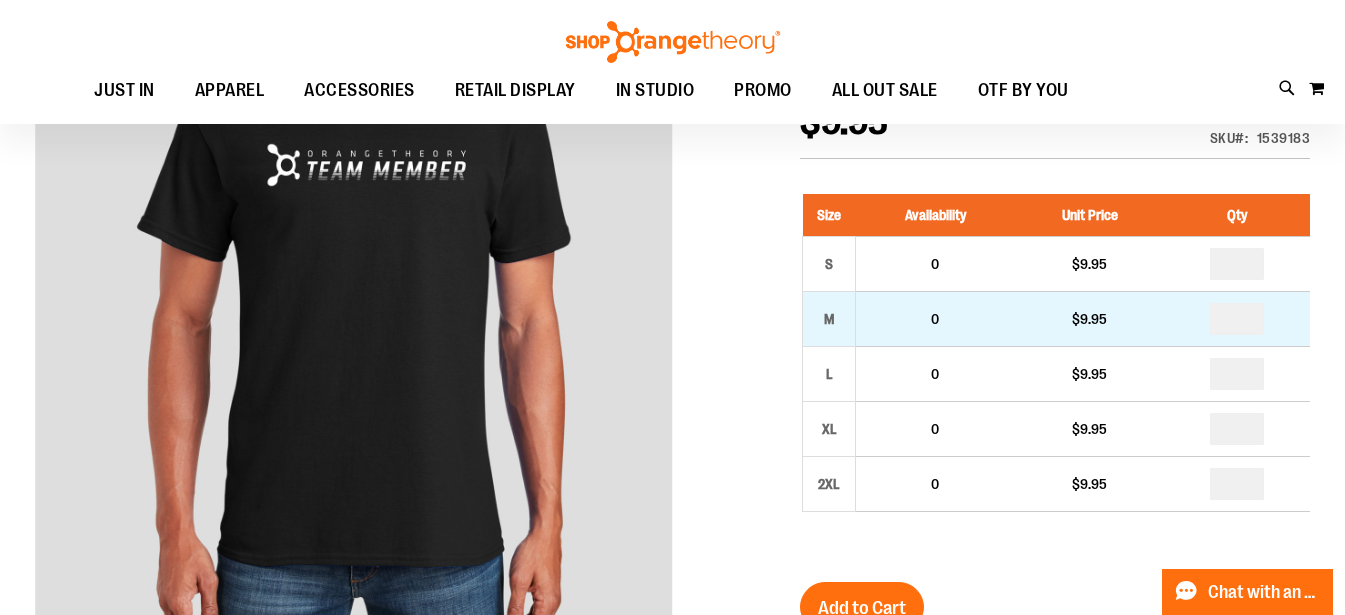 drag, startPoint x: 1247, startPoint y: 321, endPoint x: 1231, endPoint y: 320, distance: 16.03122 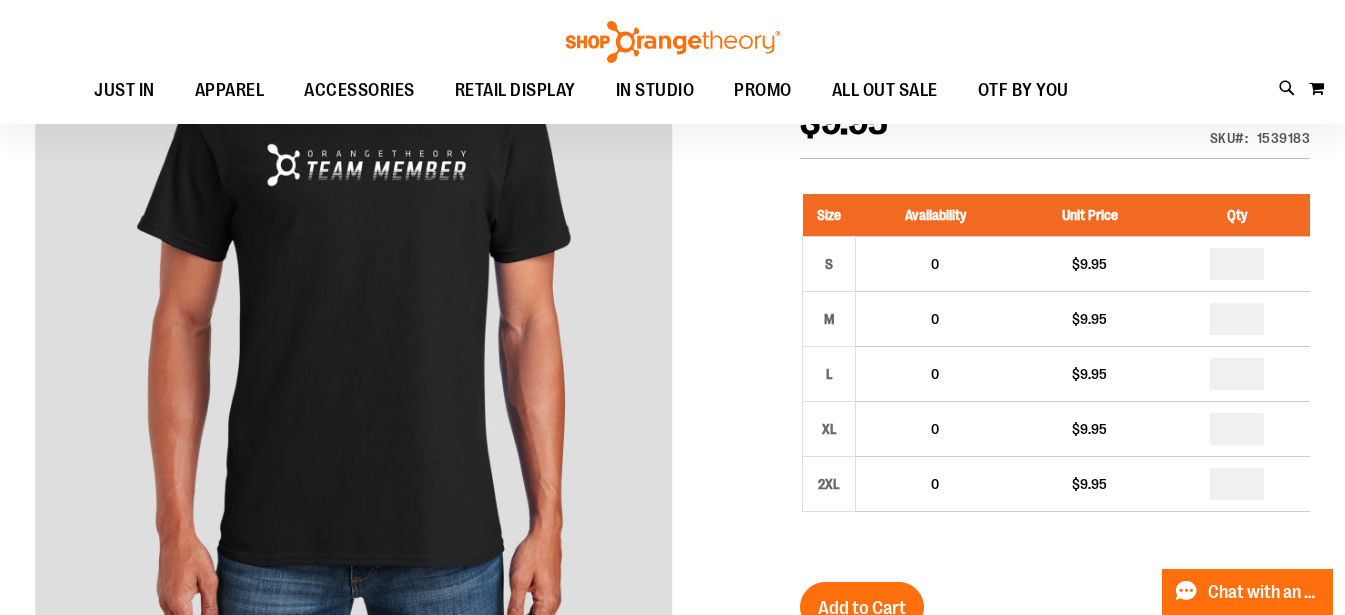 click at bounding box center [672, 568] 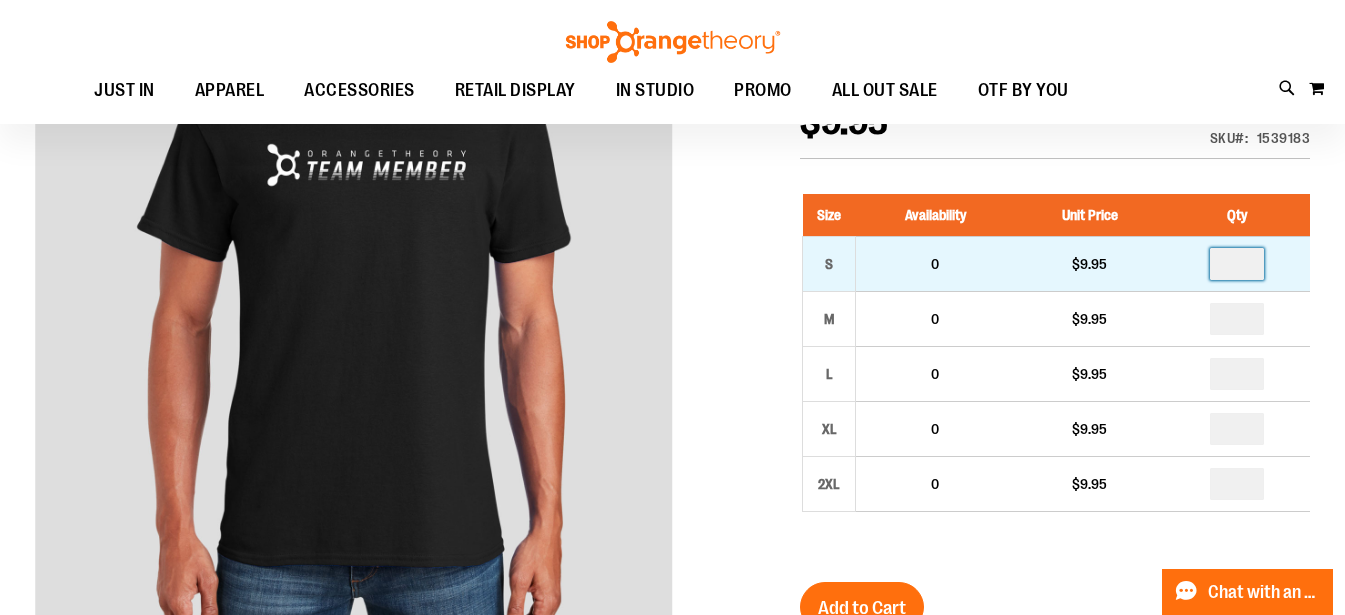 drag, startPoint x: 1247, startPoint y: 264, endPoint x: 1233, endPoint y: 259, distance: 14.866069 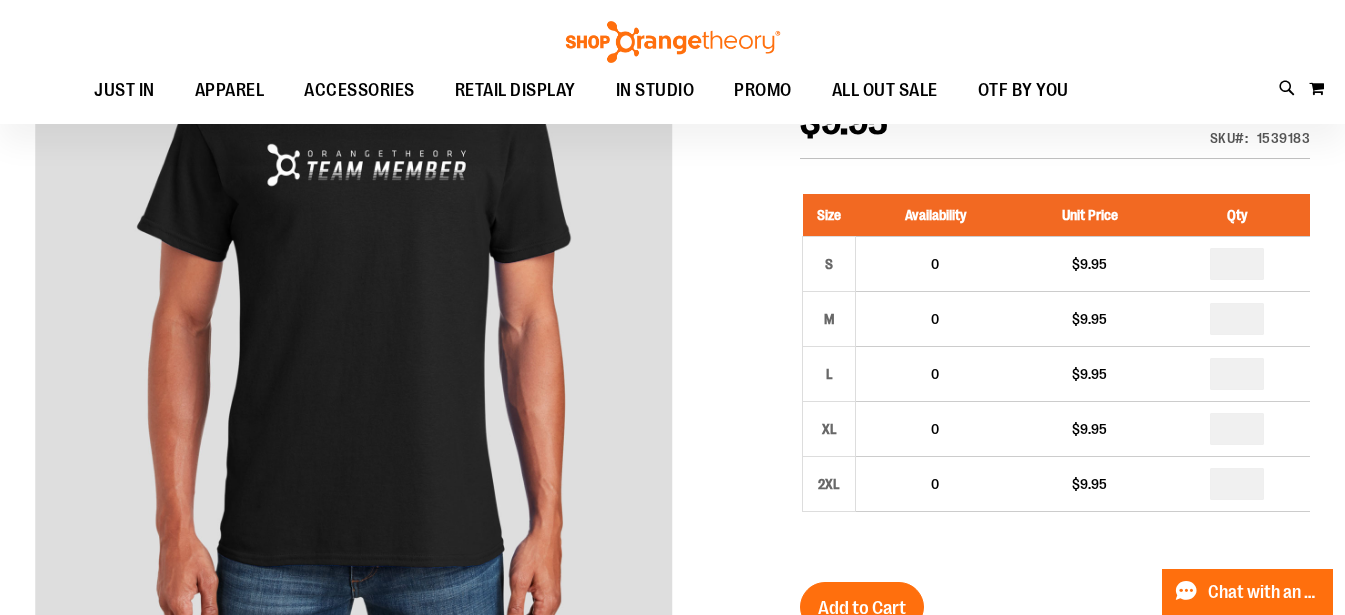 click at bounding box center (672, 568) 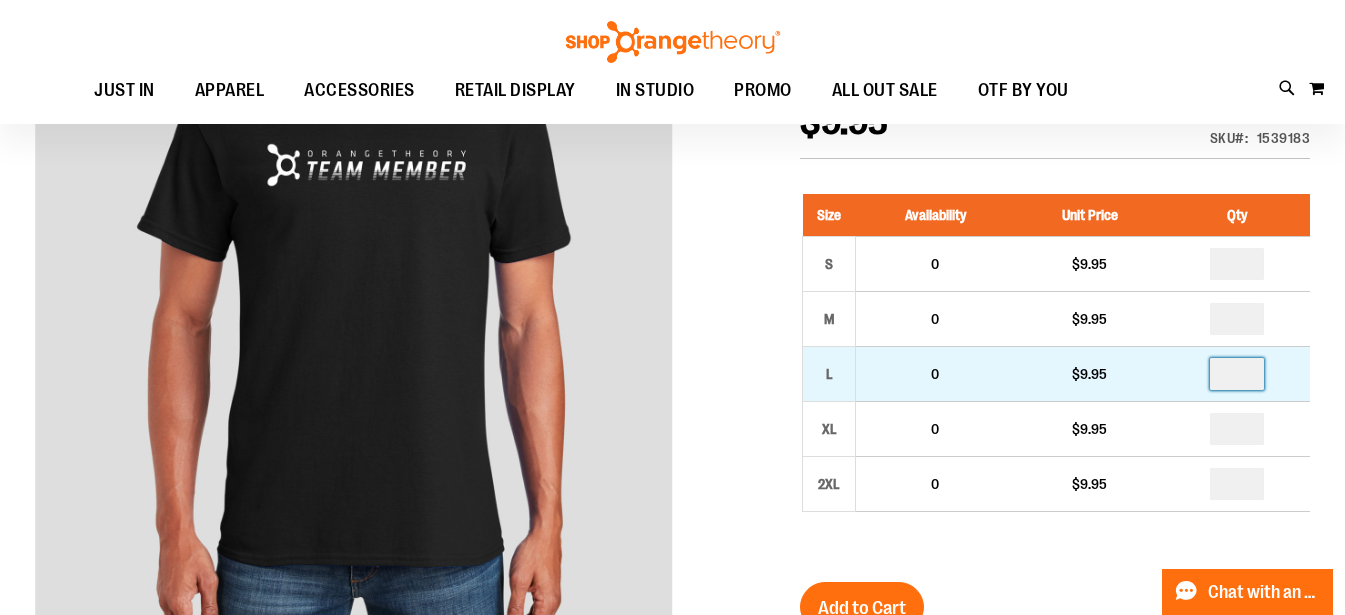 drag, startPoint x: 1255, startPoint y: 375, endPoint x: 1236, endPoint y: 373, distance: 19.104973 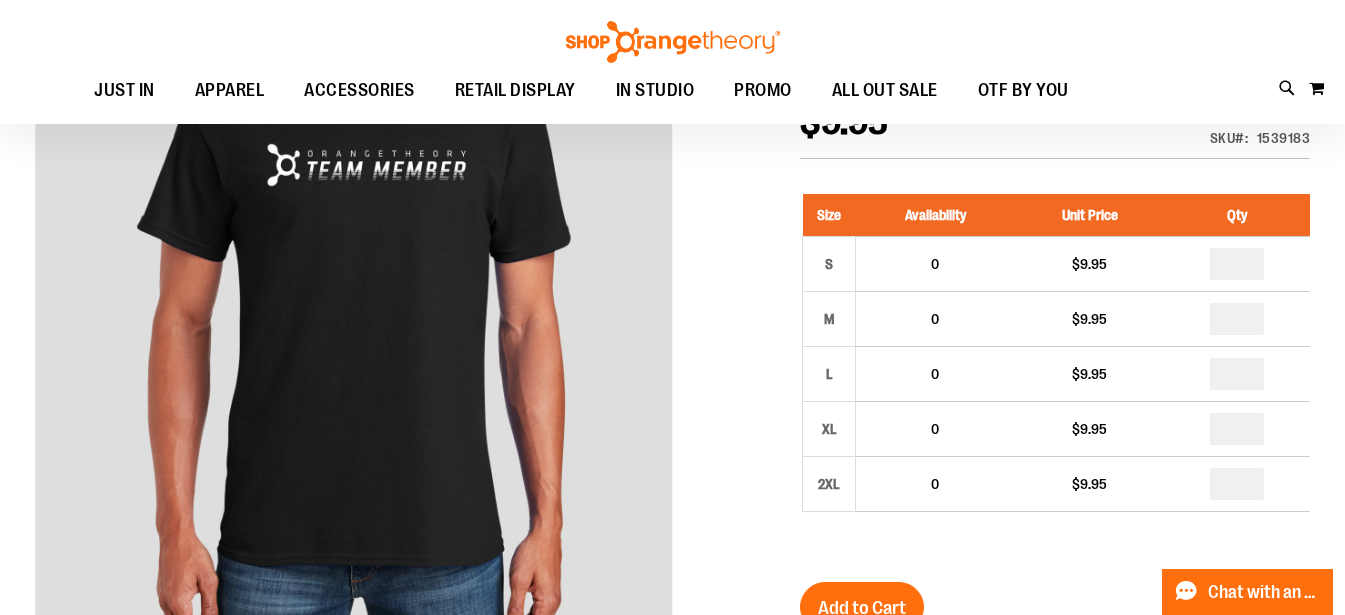 click at bounding box center (672, 568) 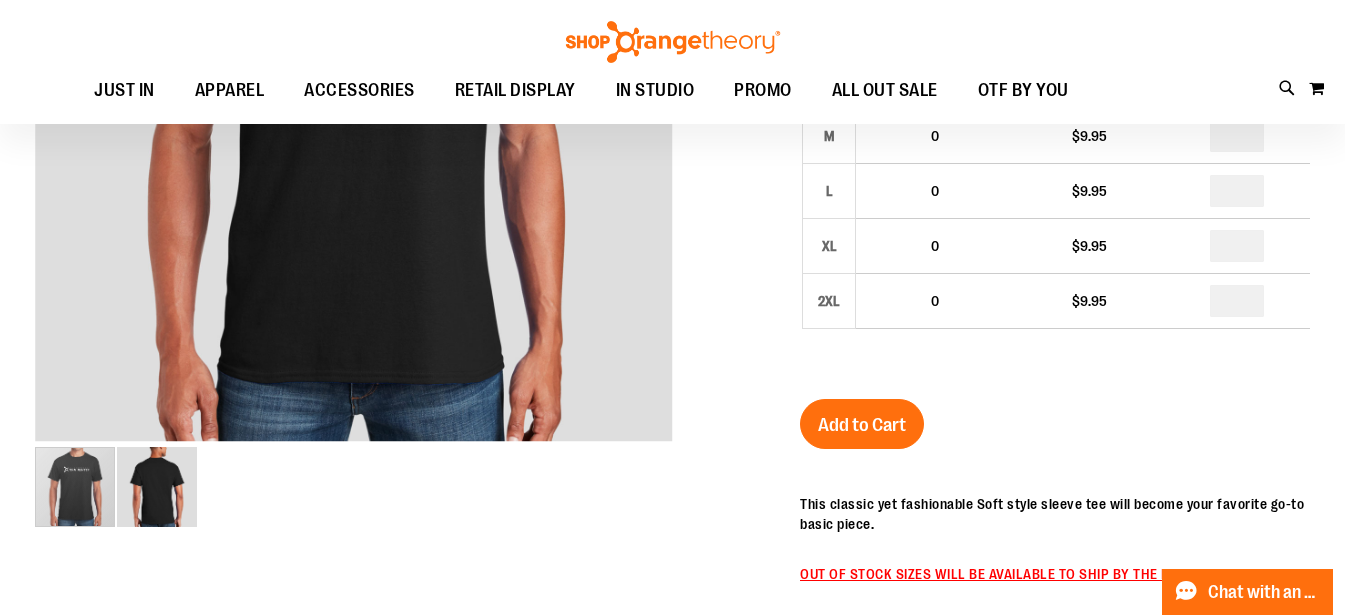 scroll, scrollTop: 260, scrollLeft: 0, axis: vertical 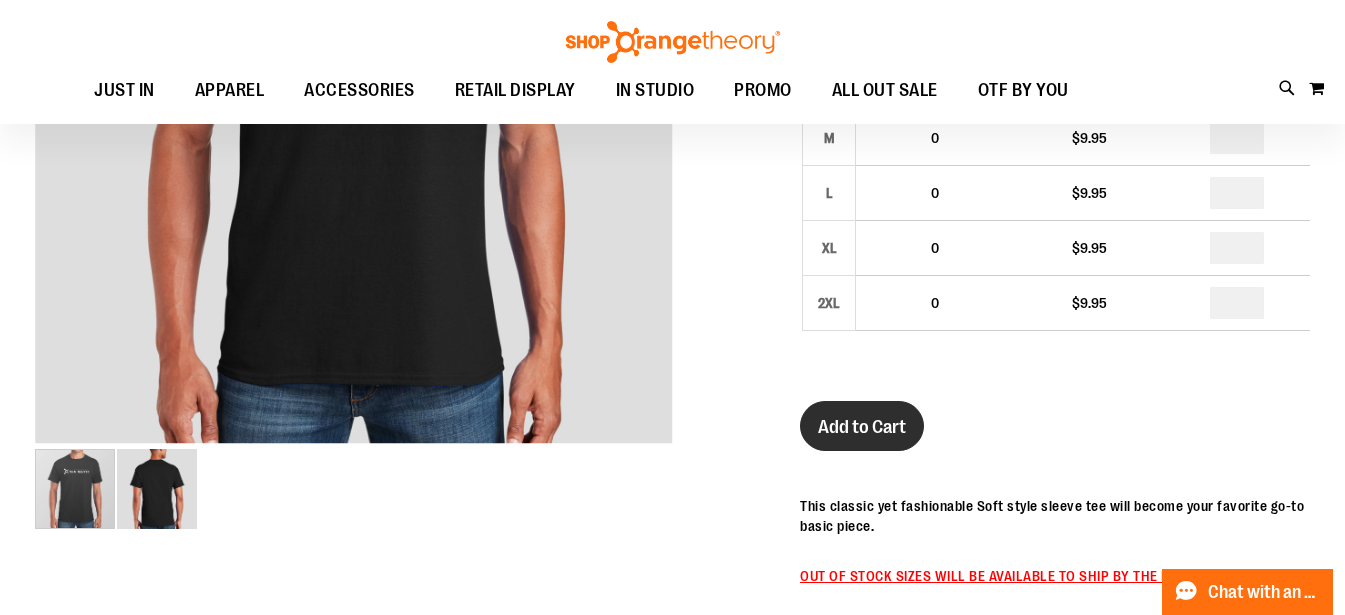 click on "Add to Cart" at bounding box center (862, 426) 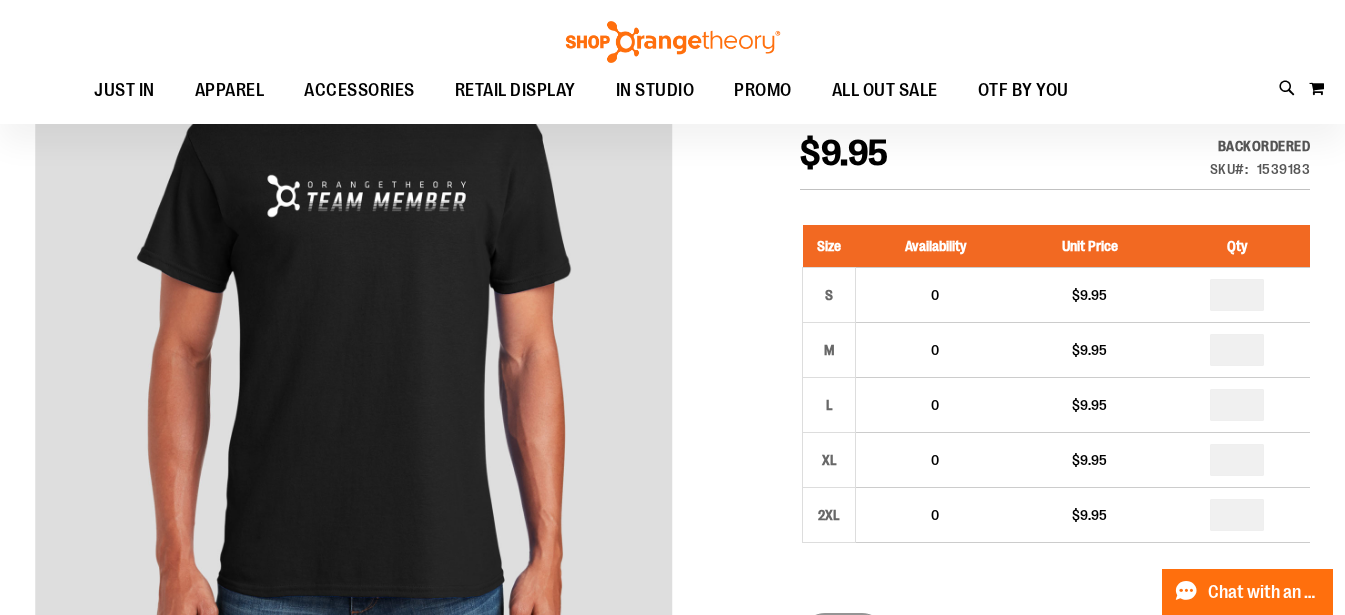 scroll, scrollTop: 41, scrollLeft: 0, axis: vertical 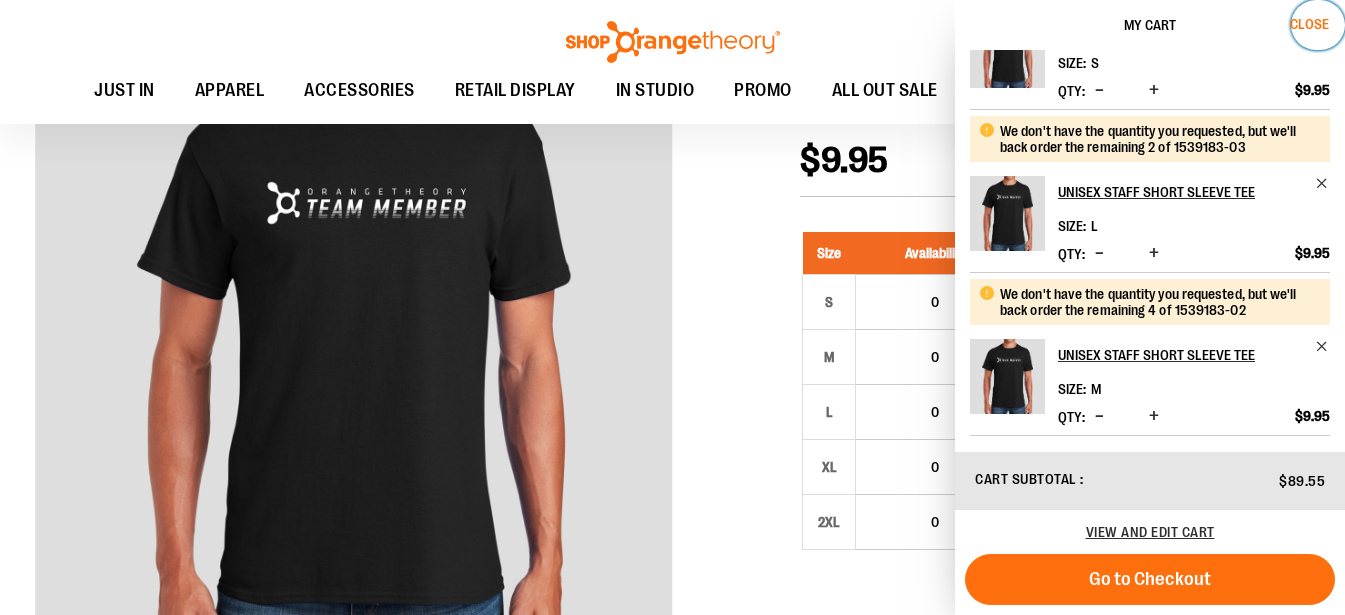 click on "Close" at bounding box center (1309, 24) 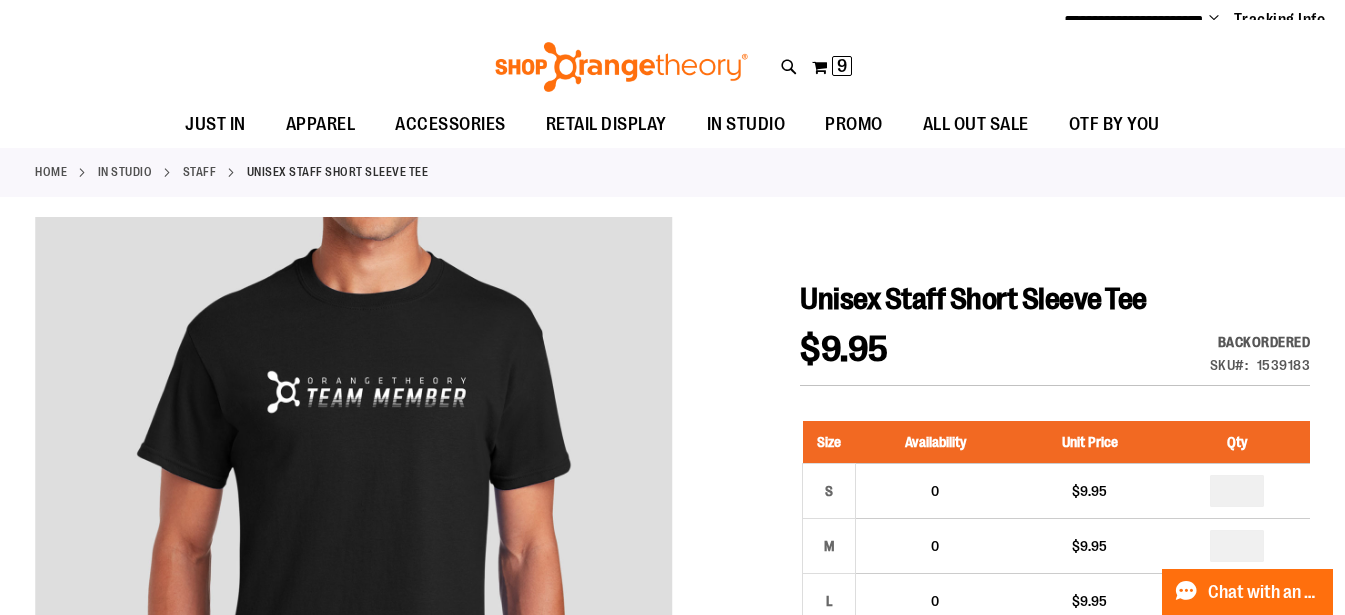 scroll, scrollTop: 0, scrollLeft: 0, axis: both 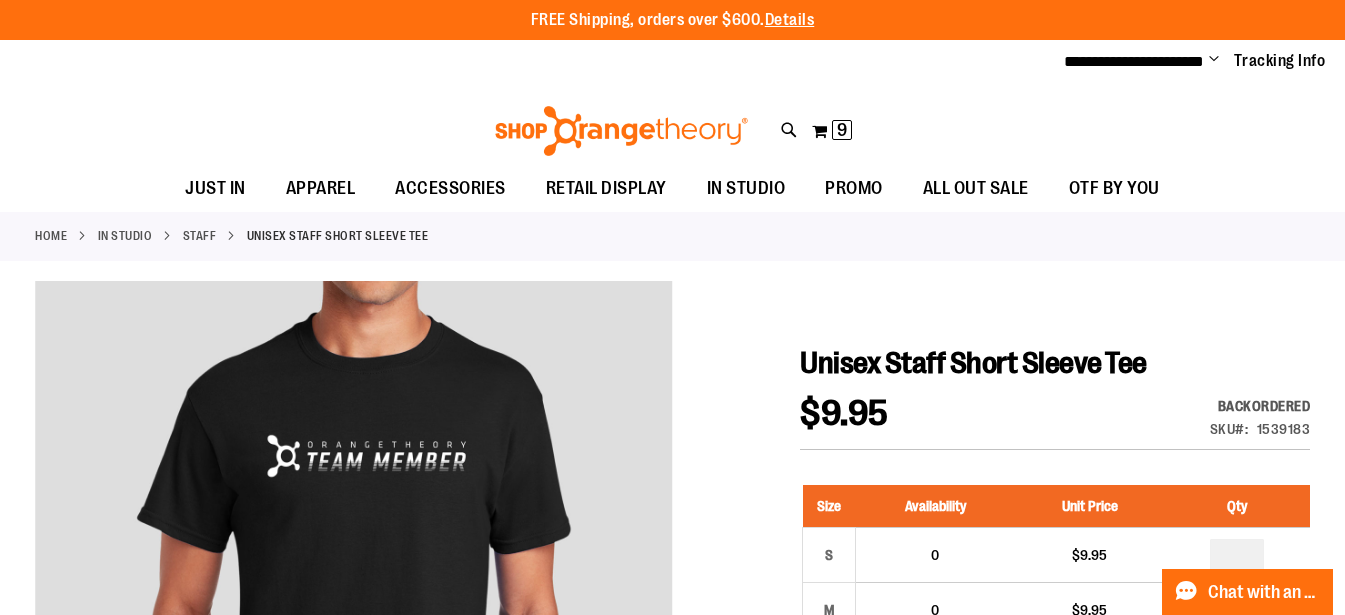 click on "Staff" at bounding box center (200, 236) 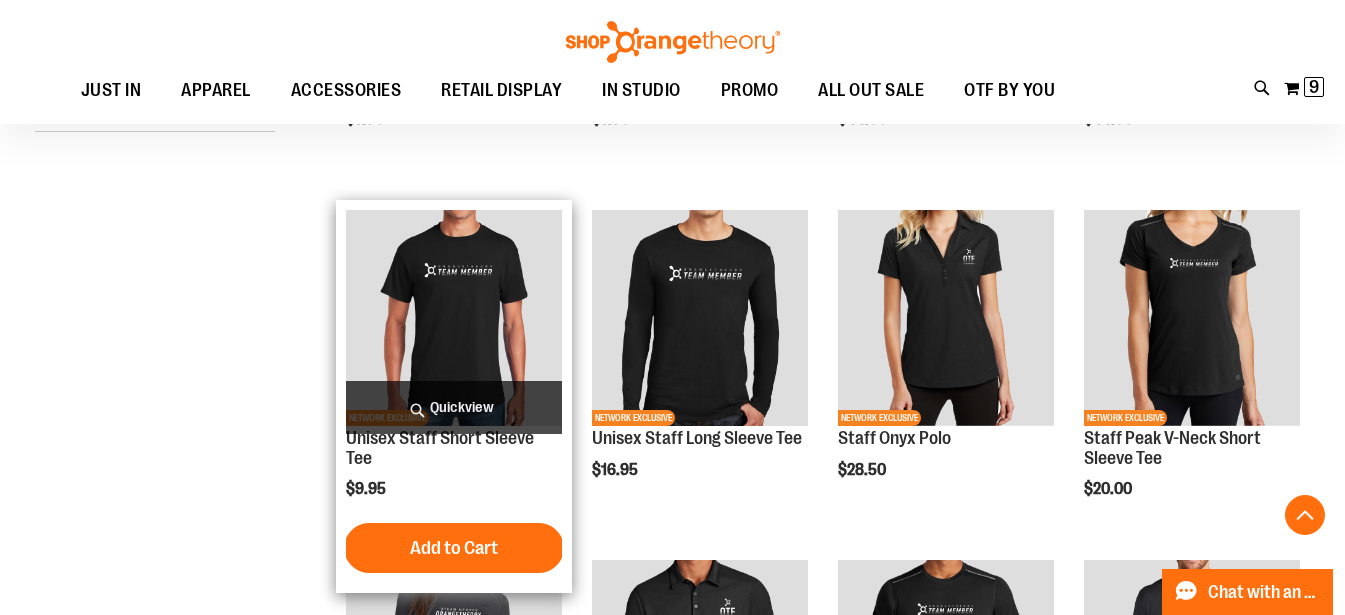 scroll, scrollTop: 482, scrollLeft: 0, axis: vertical 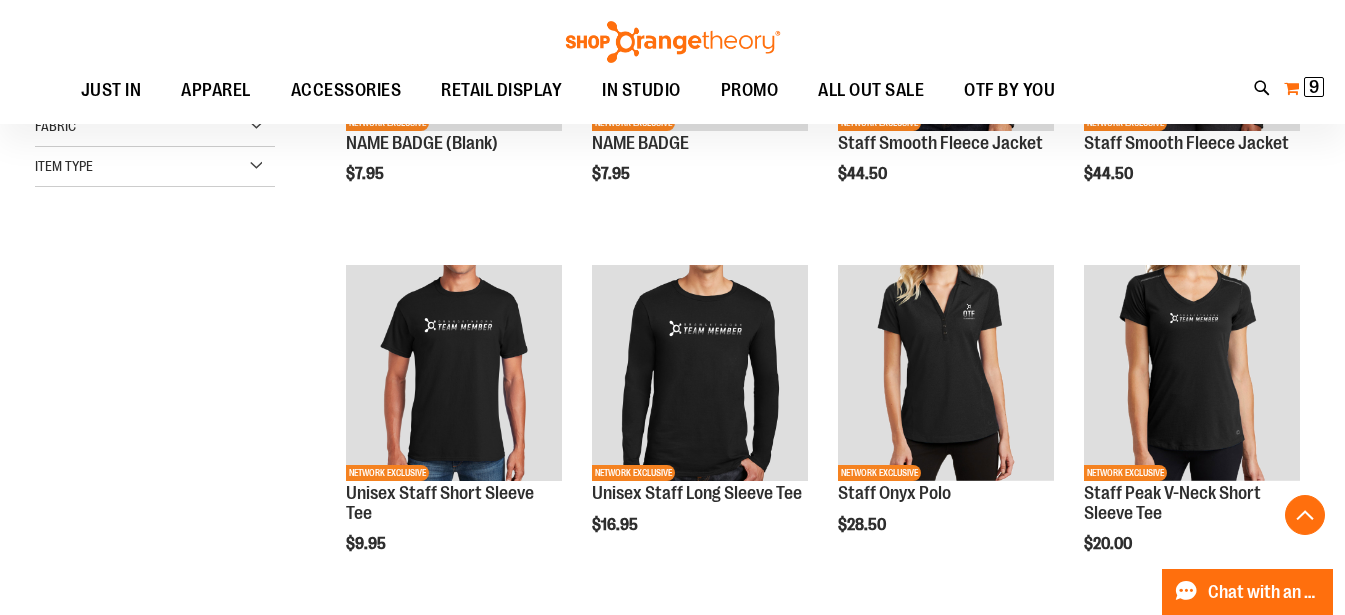 click on "9
9
items" at bounding box center [1314, 87] 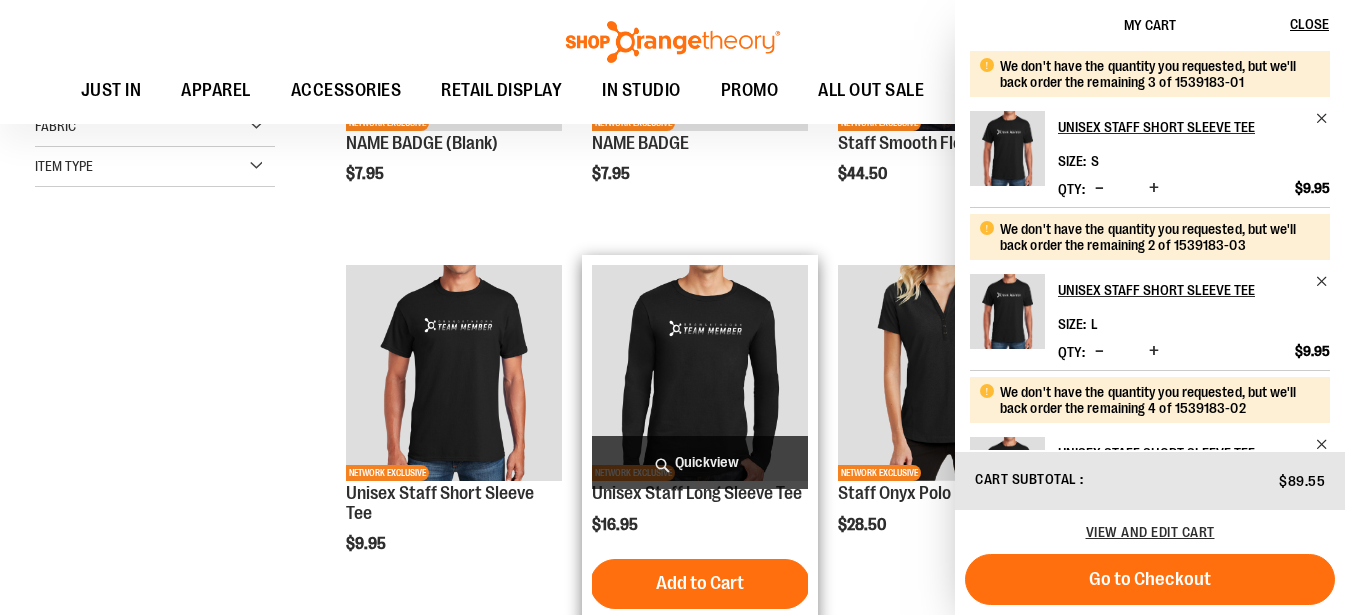 click at bounding box center (700, 373) 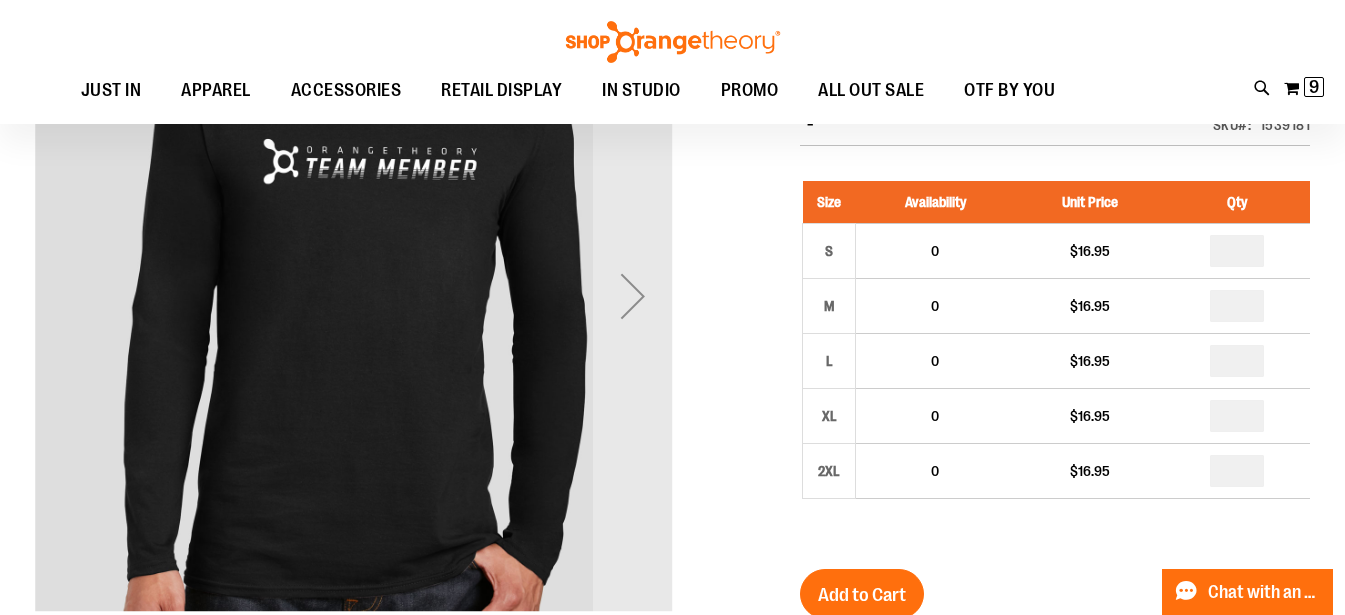 scroll, scrollTop: 87, scrollLeft: 0, axis: vertical 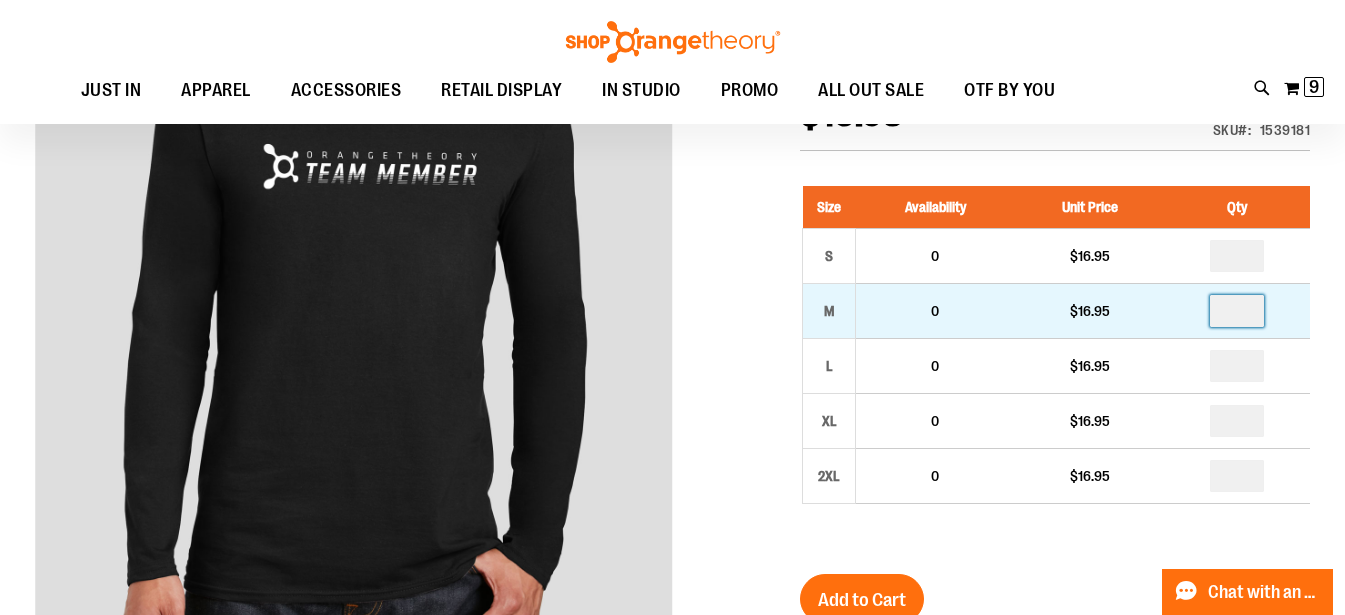 drag, startPoint x: 1253, startPoint y: 306, endPoint x: 1227, endPoint y: 306, distance: 26 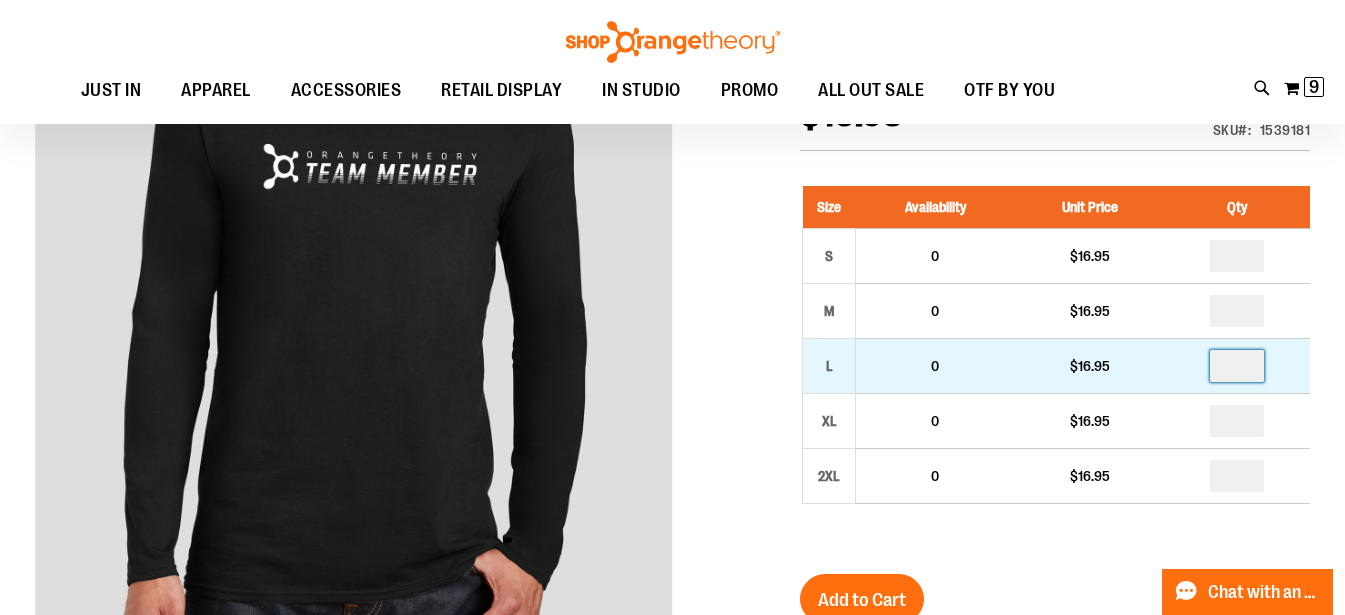 drag, startPoint x: 1253, startPoint y: 362, endPoint x: 1233, endPoint y: 362, distance: 20 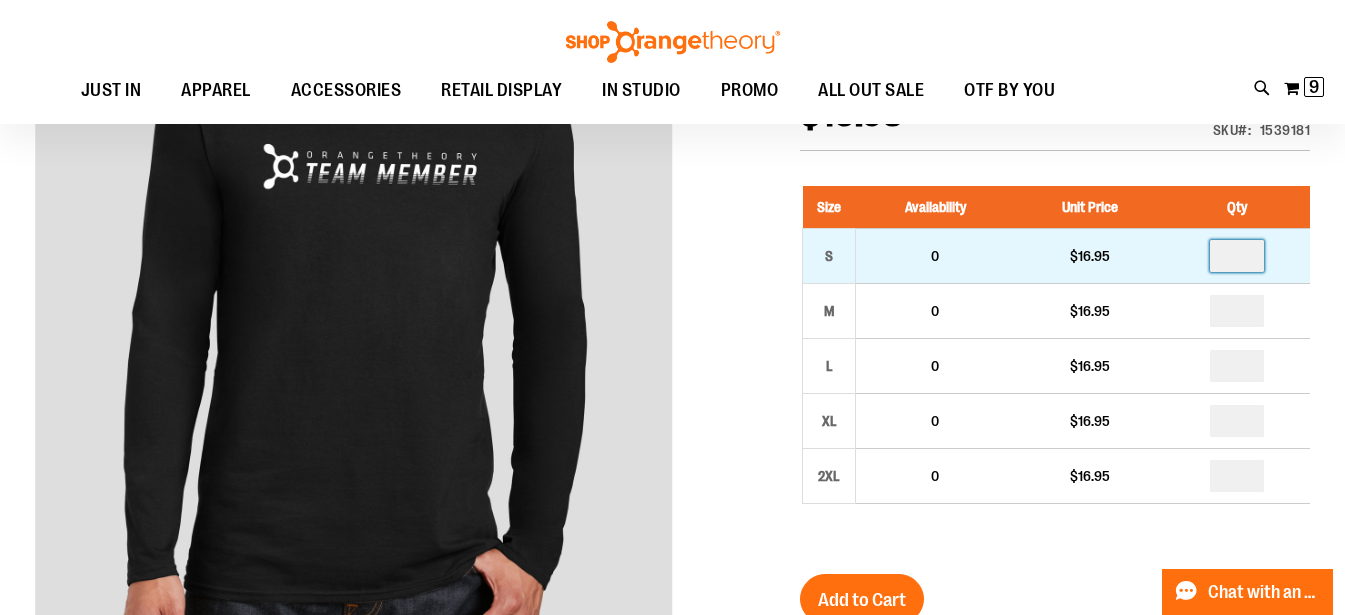 drag, startPoint x: 1256, startPoint y: 269, endPoint x: 1222, endPoint y: 263, distance: 34.525352 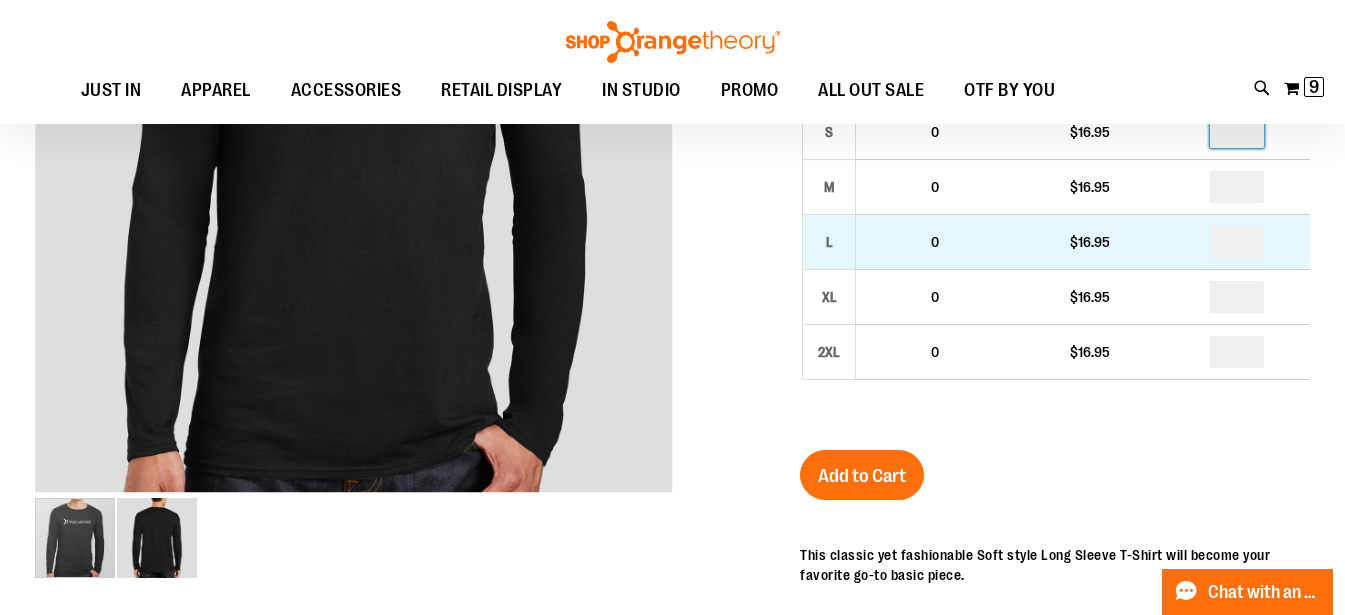 scroll, scrollTop: 246, scrollLeft: 0, axis: vertical 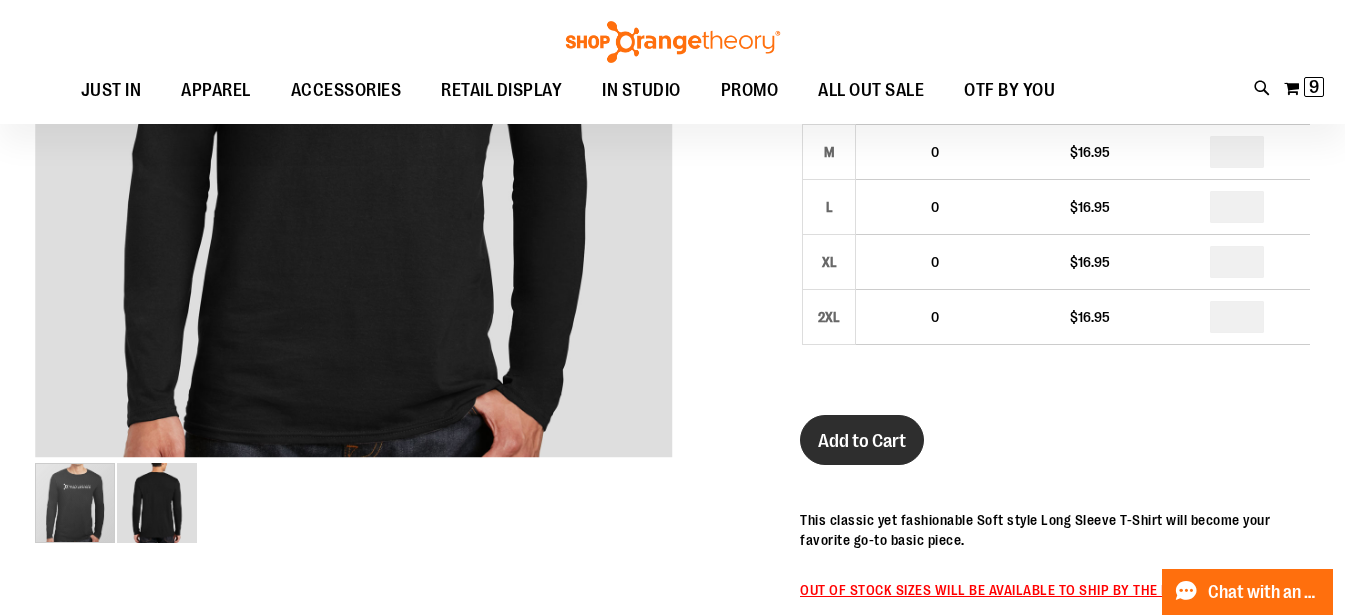 click on "Add to Cart" at bounding box center [862, 441] 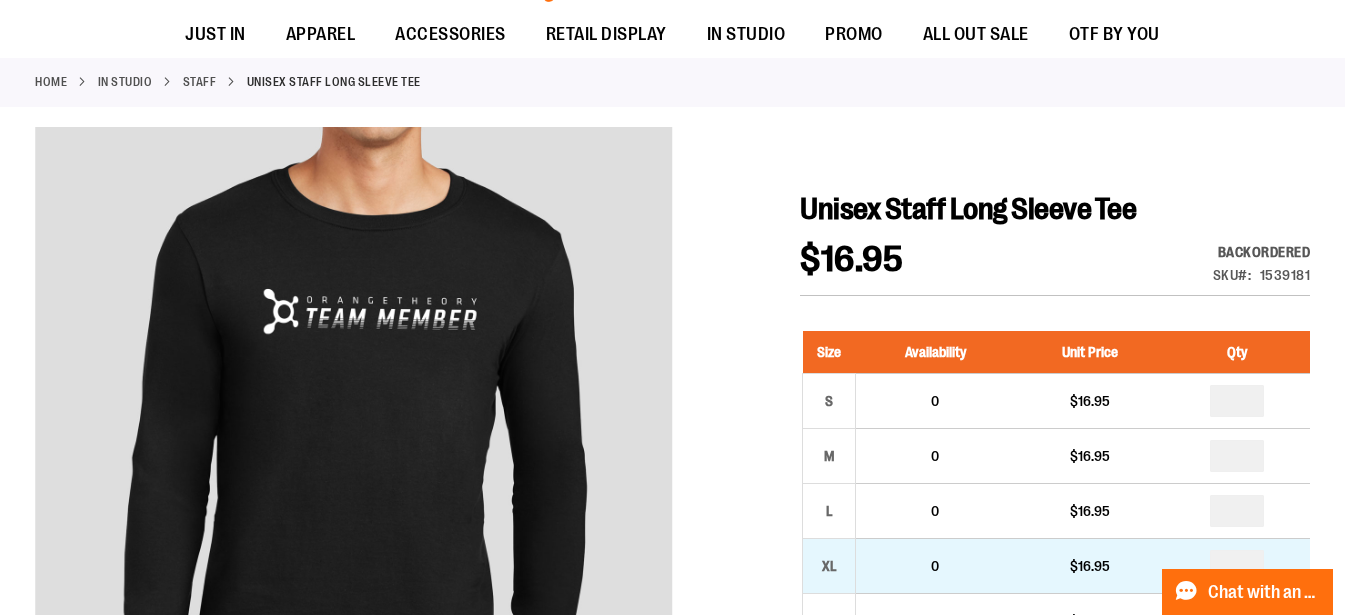 scroll, scrollTop: 0, scrollLeft: 0, axis: both 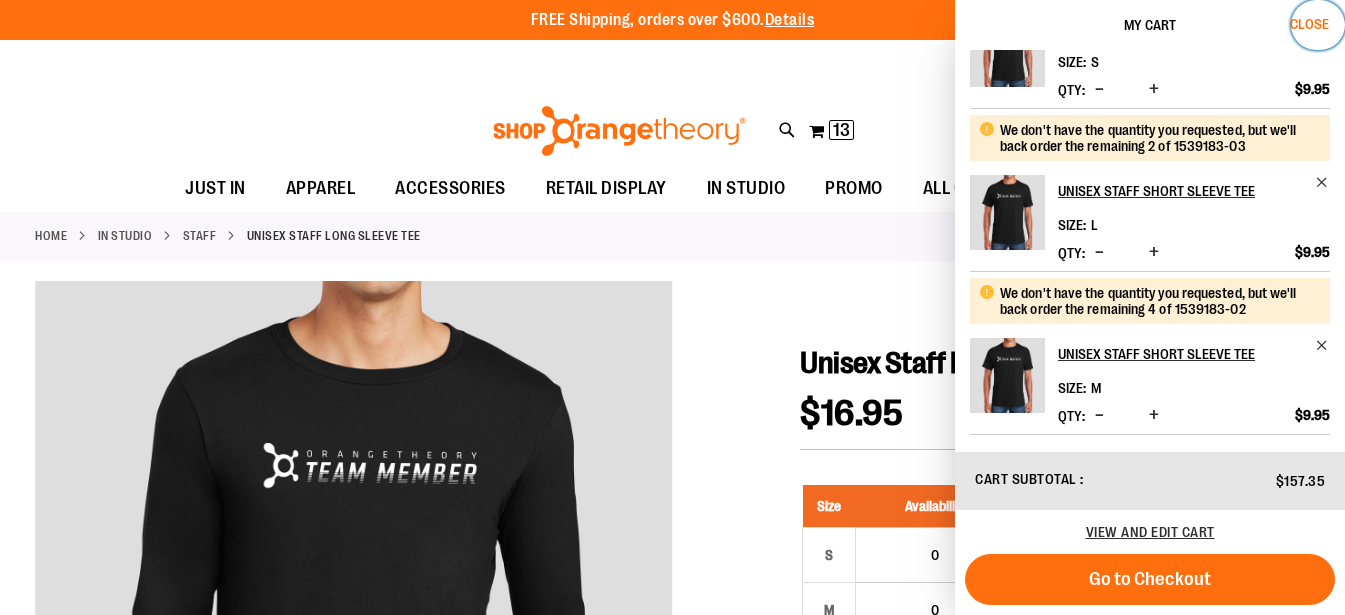 click on "Close" at bounding box center (1309, 24) 